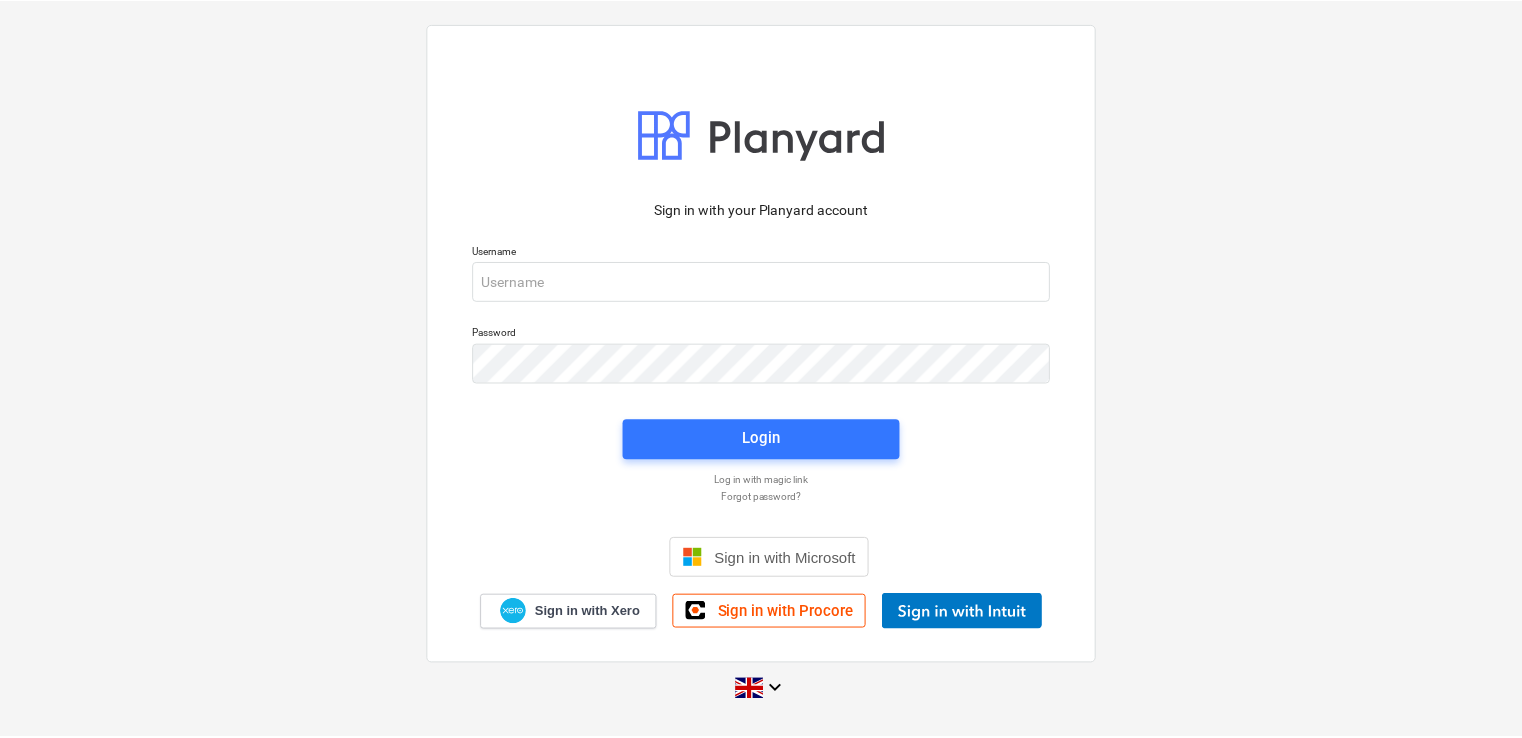 scroll, scrollTop: 0, scrollLeft: 0, axis: both 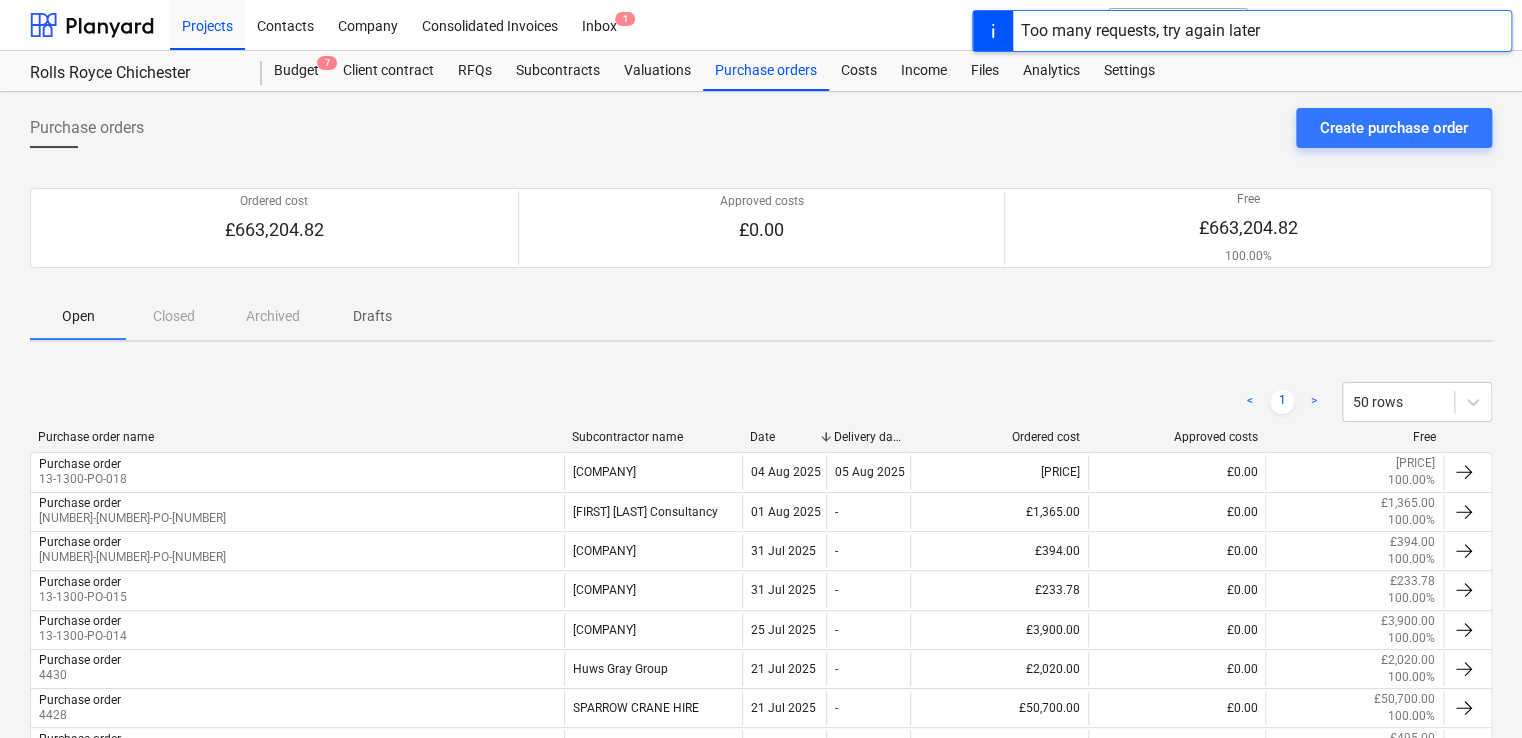 click on "Ordered cost [PRICE] Approved costs [PRICE] Free [PRICE] [PERCENT] Please wait" at bounding box center (761, 228) 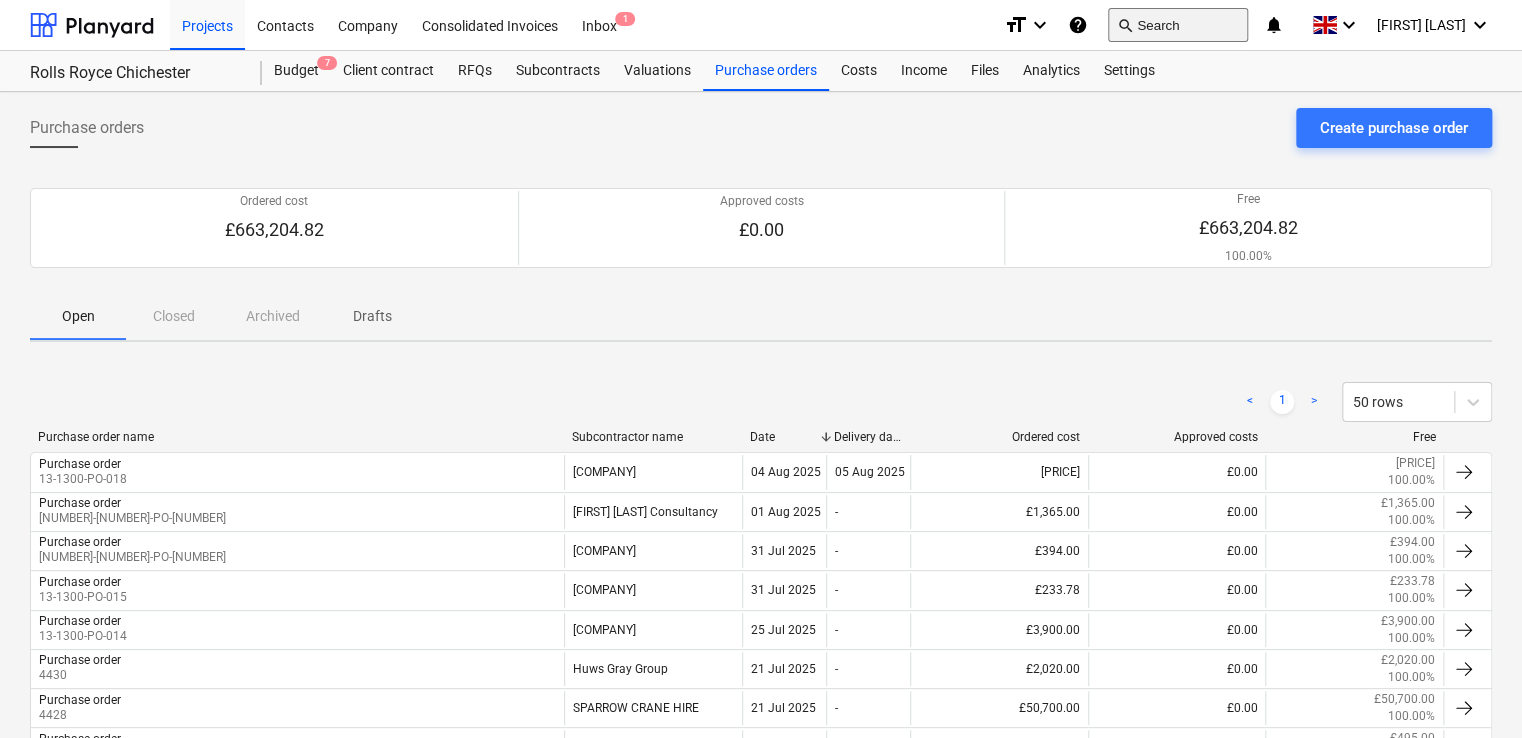 click on "search Search" at bounding box center (1178, 25) 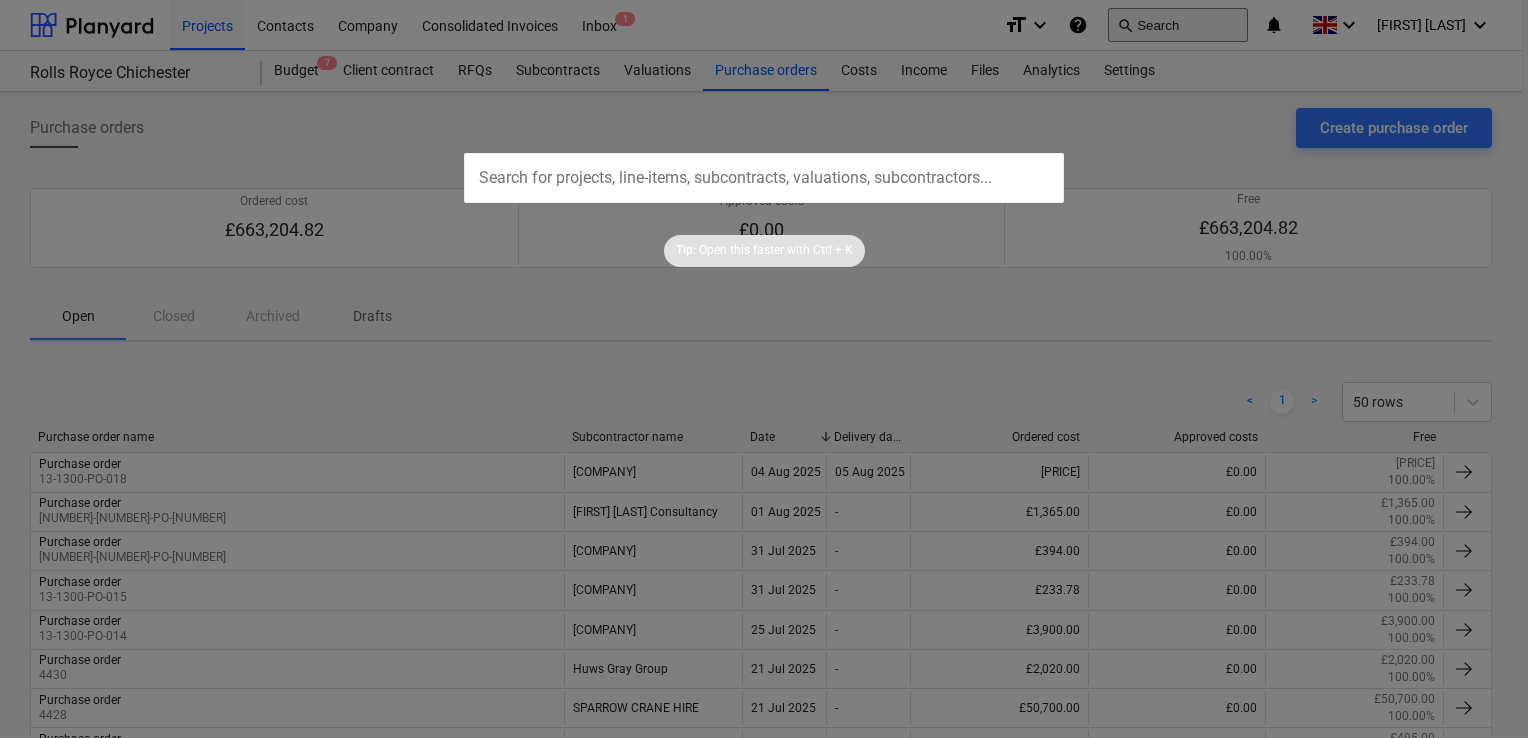 click at bounding box center (764, 369) 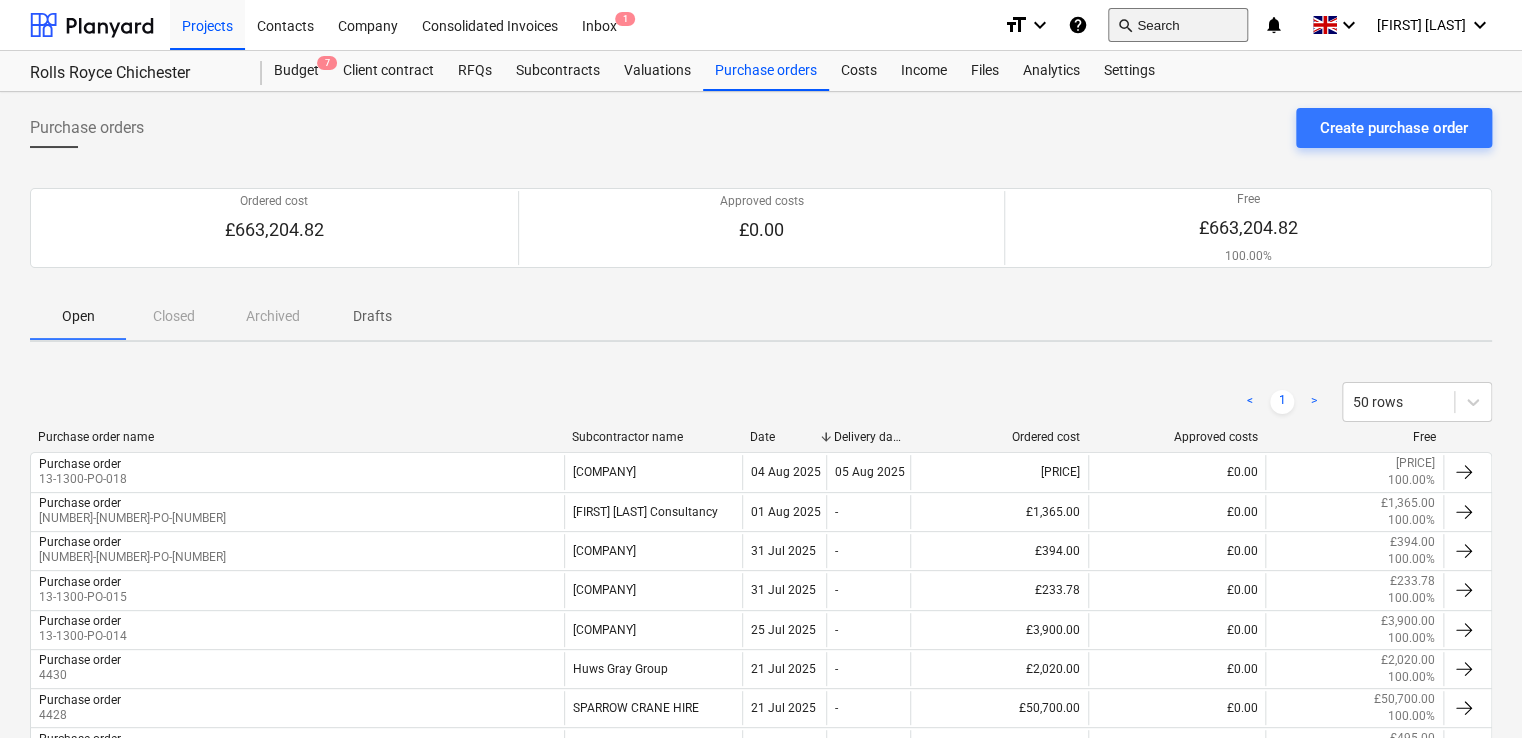 click on "search Search" at bounding box center [1178, 25] 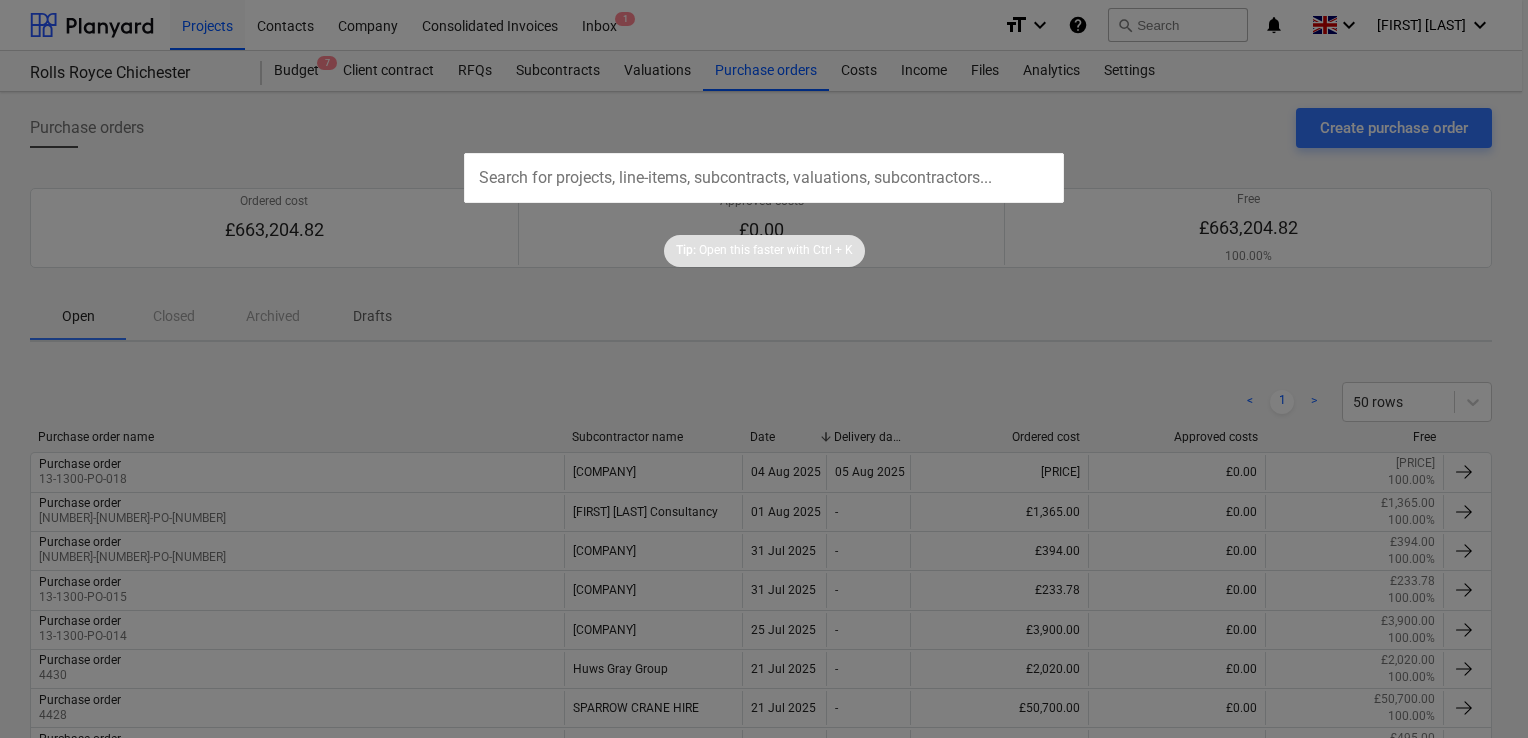 click at bounding box center [764, 178] 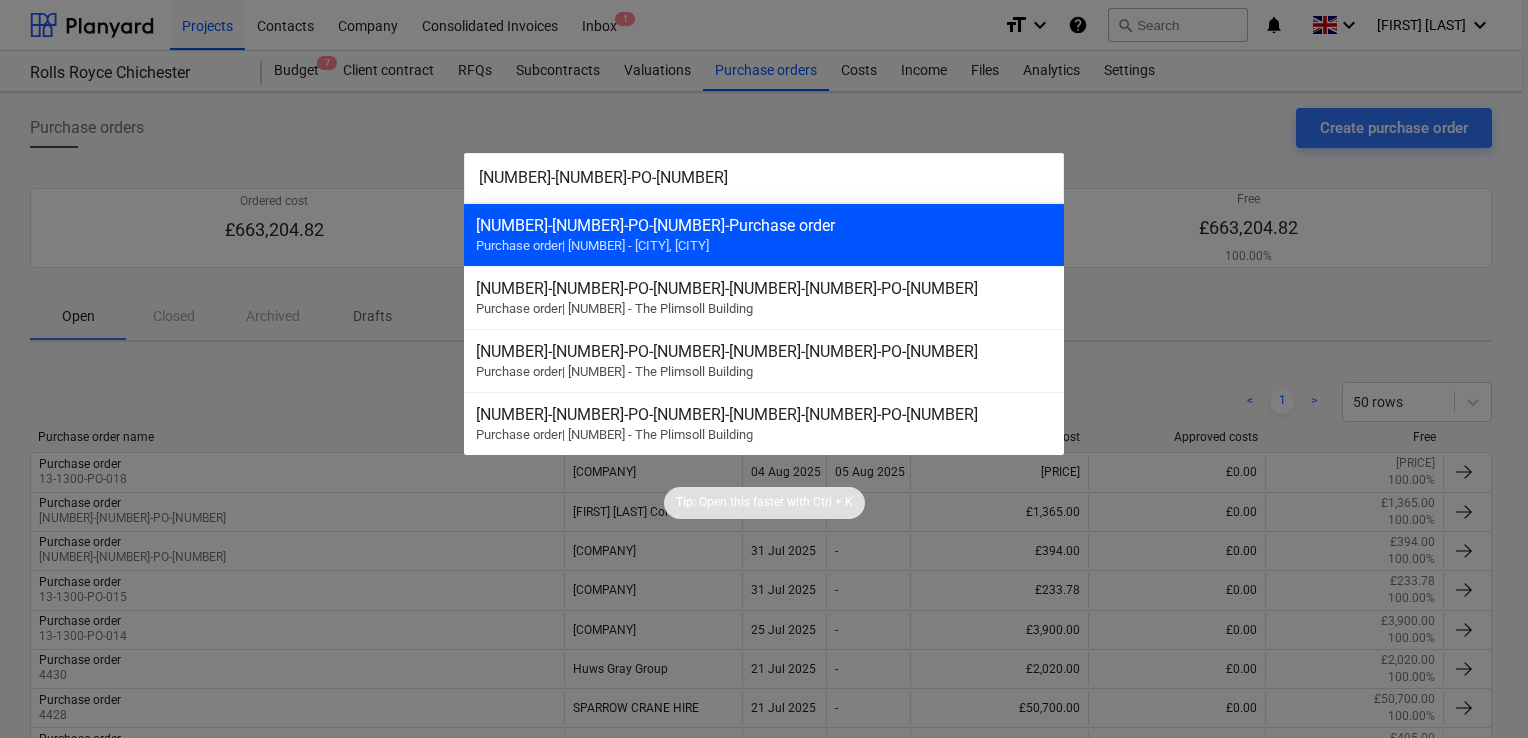 type on "[NUMBER]-[NUMBER]-PO-[NUMBER]" 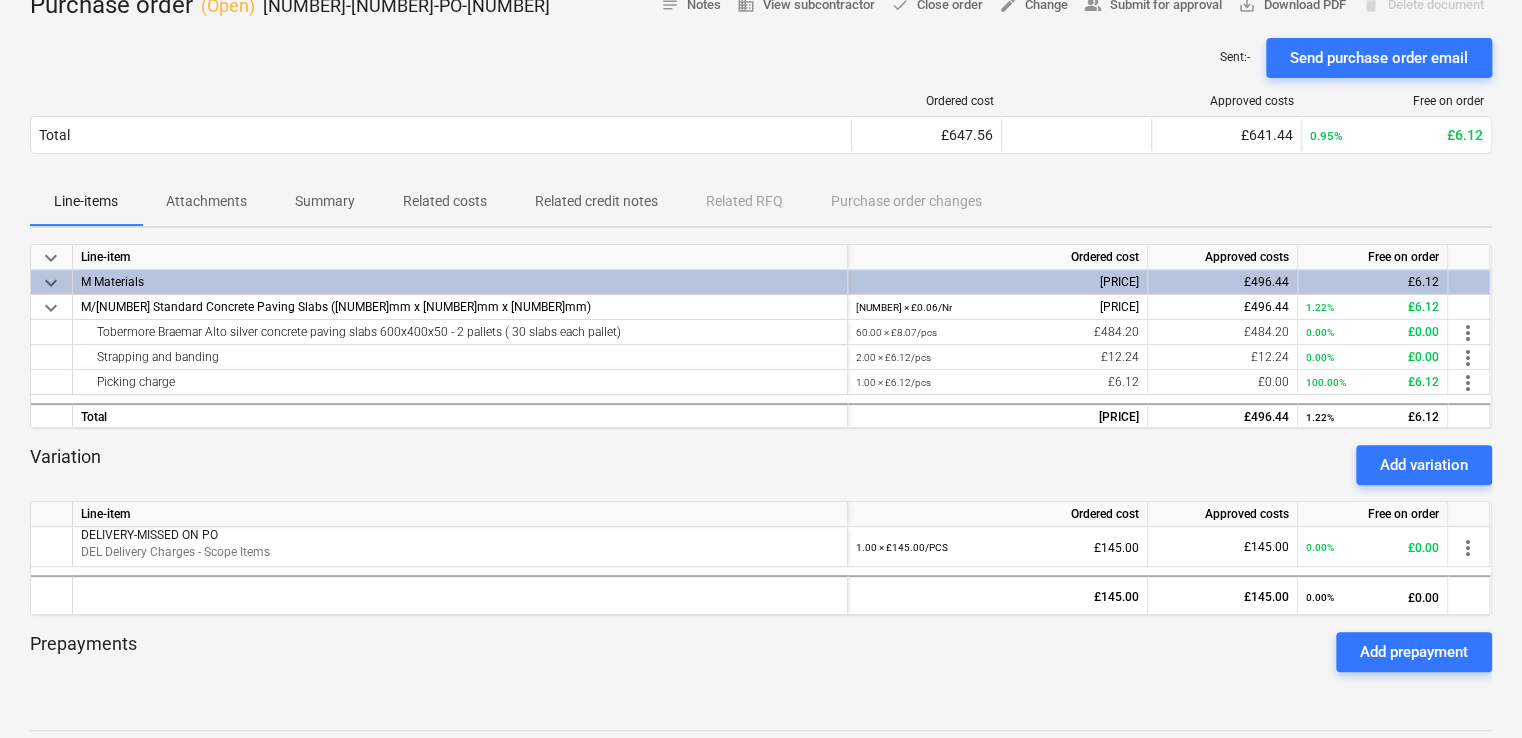 scroll, scrollTop: 117, scrollLeft: 0, axis: vertical 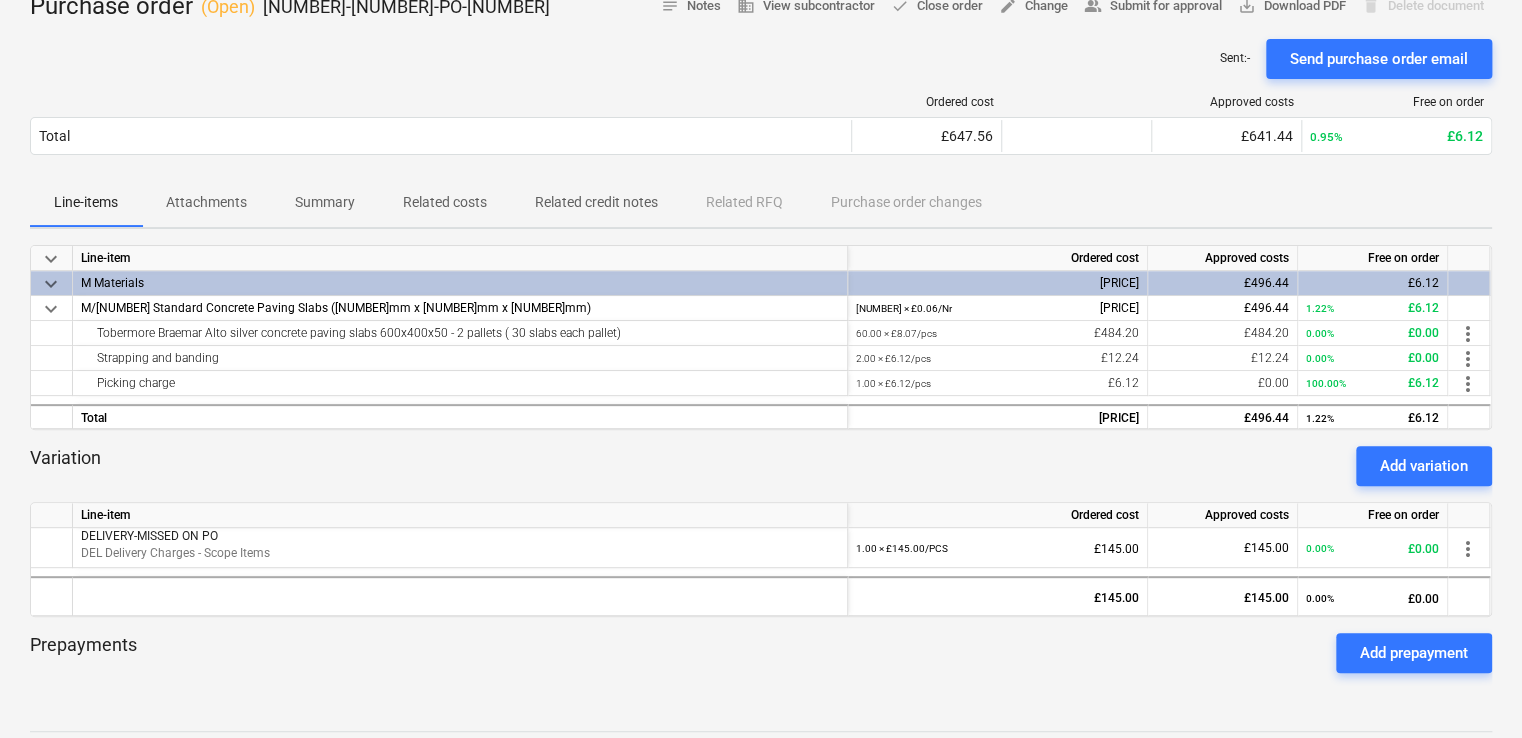 click on "Line-items Attachments Summary Related costs Related credit notes Related RFQ Purchase order changes" at bounding box center [761, 203] 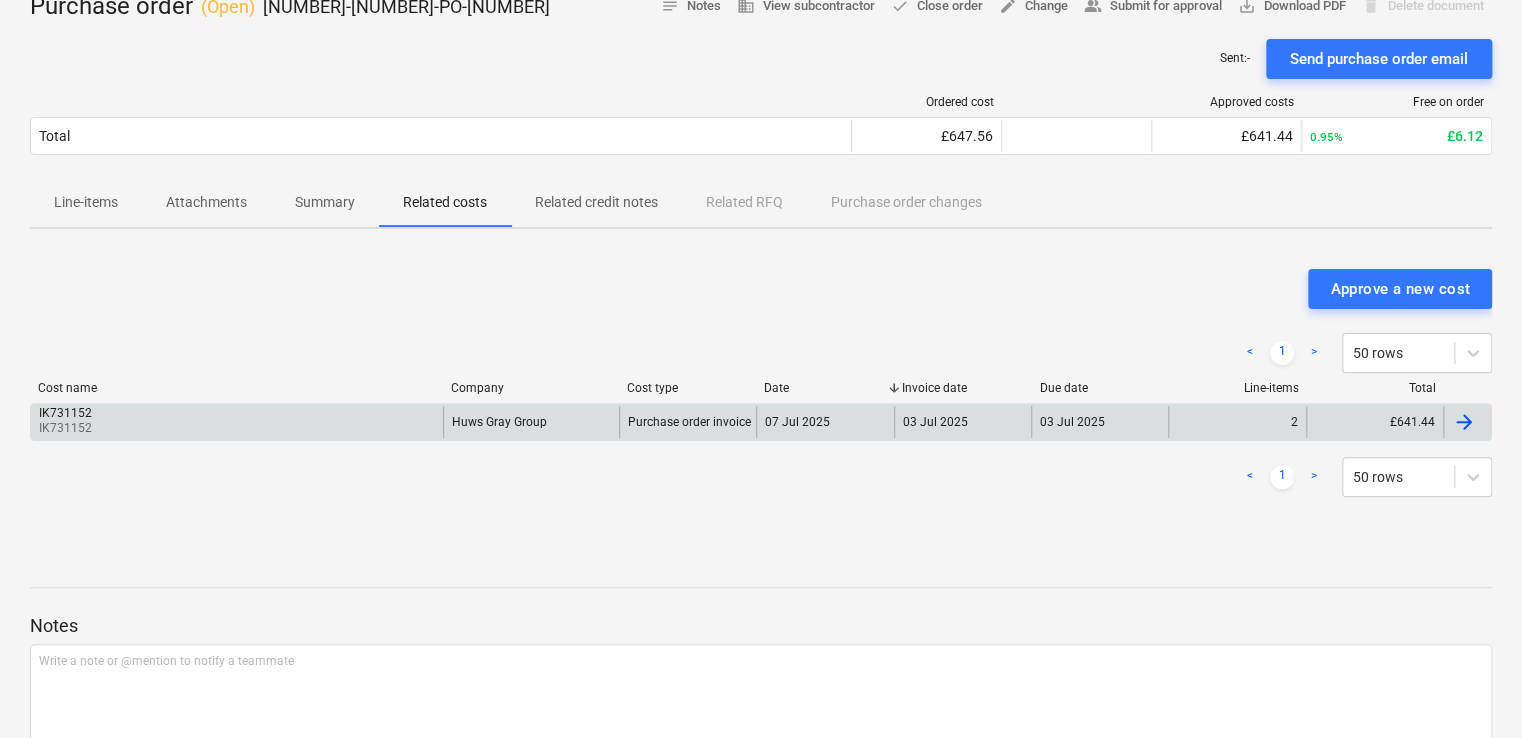 click on "IK[NUMBER] IK[NUMBER]" at bounding box center (237, 422) 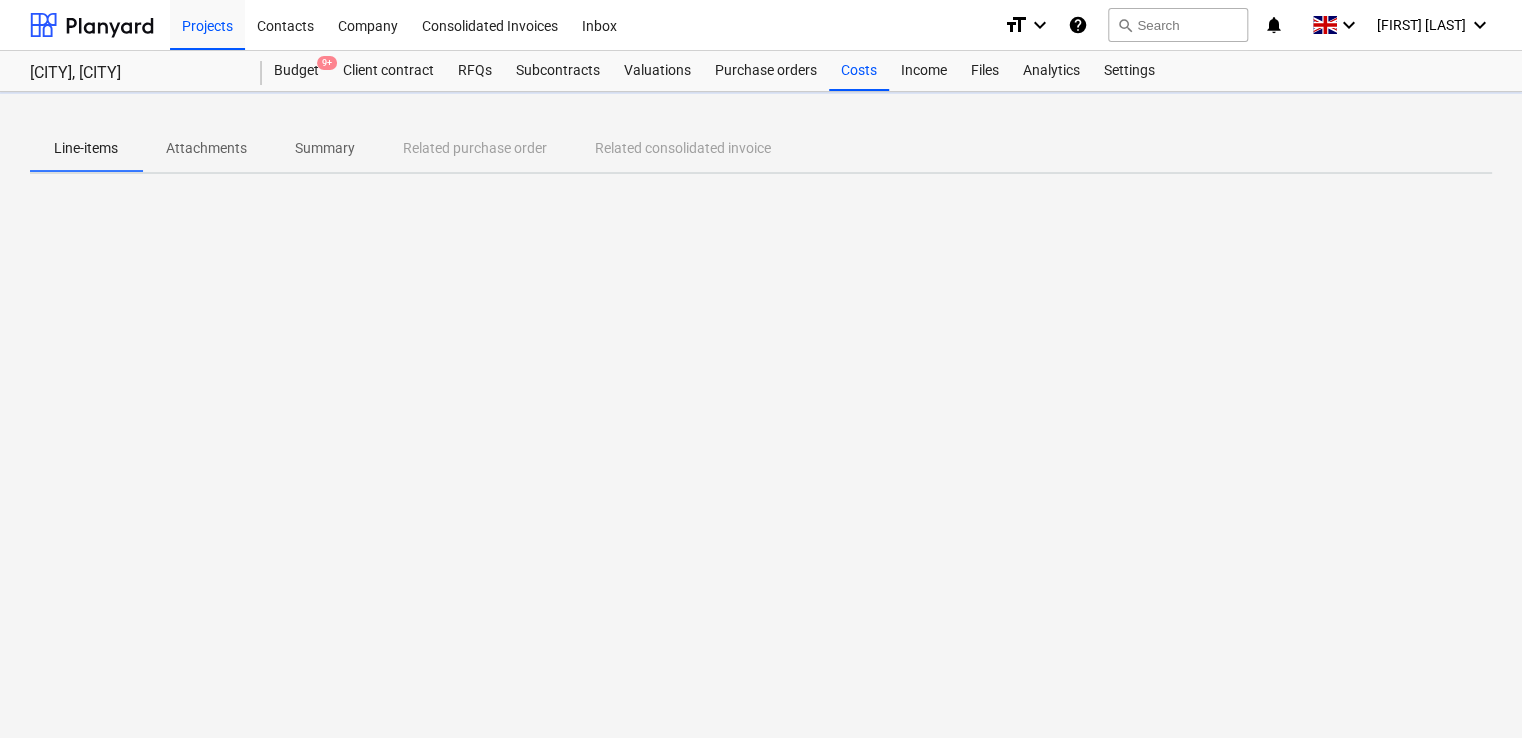 scroll, scrollTop: 0, scrollLeft: 0, axis: both 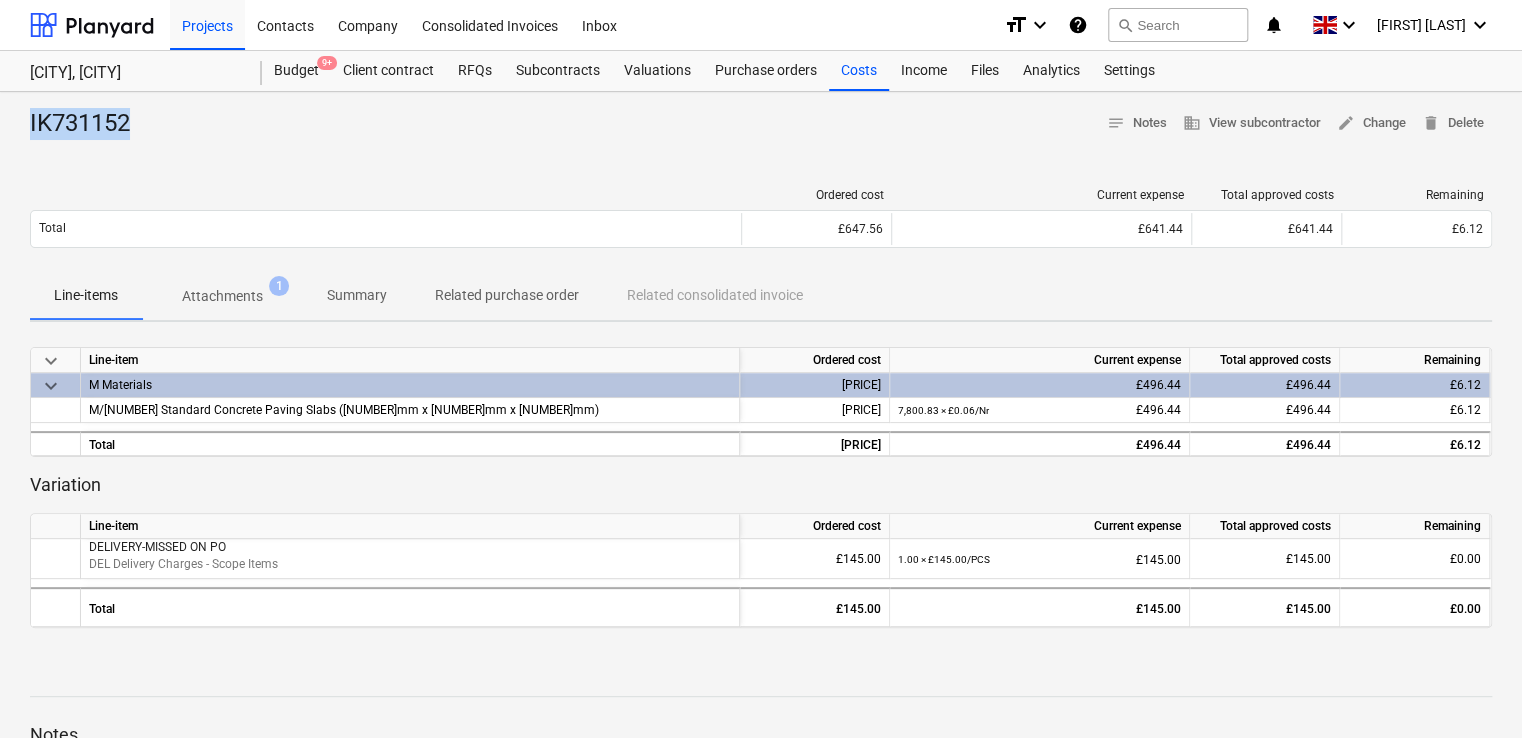 drag, startPoint x: 135, startPoint y: 118, endPoint x: 28, endPoint y: 124, distance: 107.16809 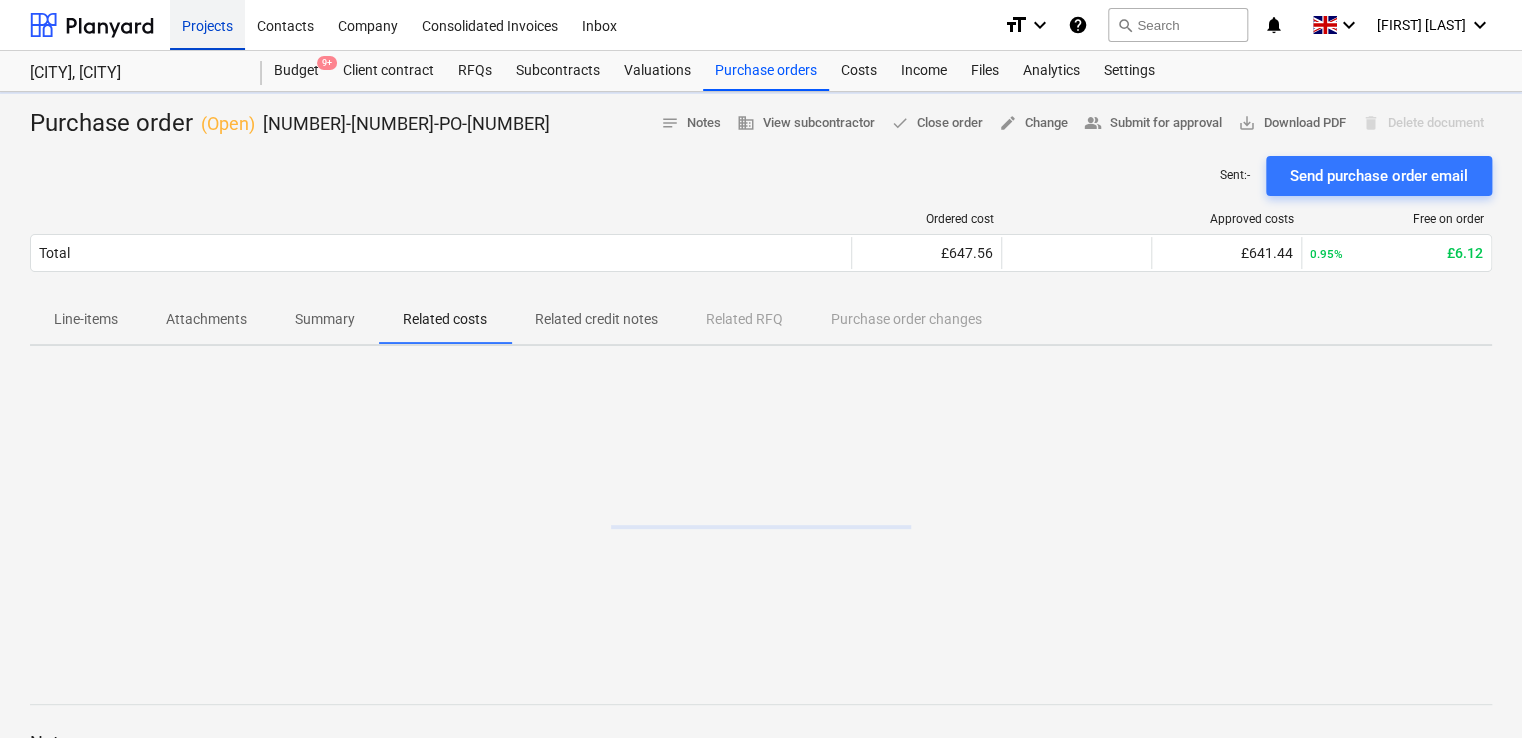 scroll, scrollTop: 117, scrollLeft: 0, axis: vertical 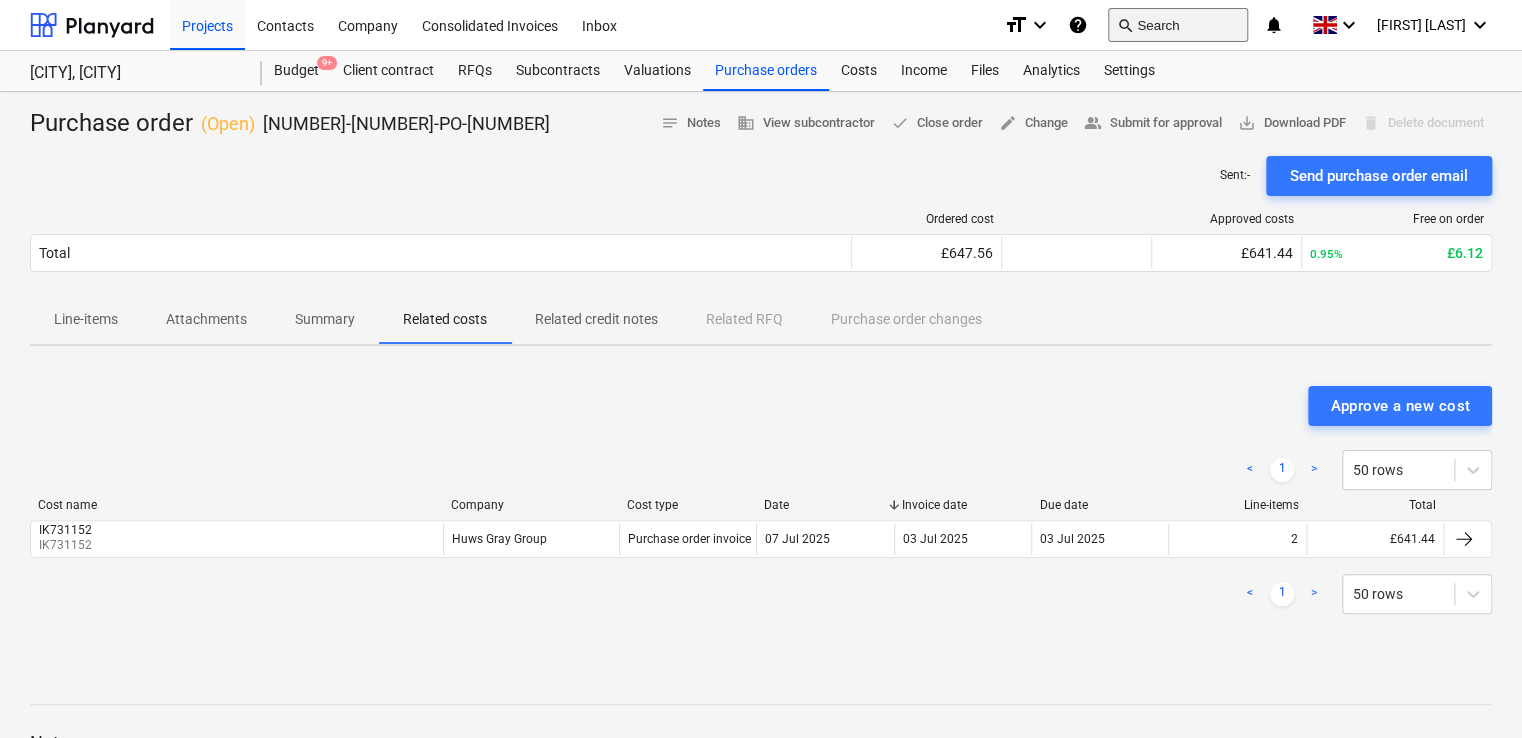 click on "search Search" at bounding box center (1178, 25) 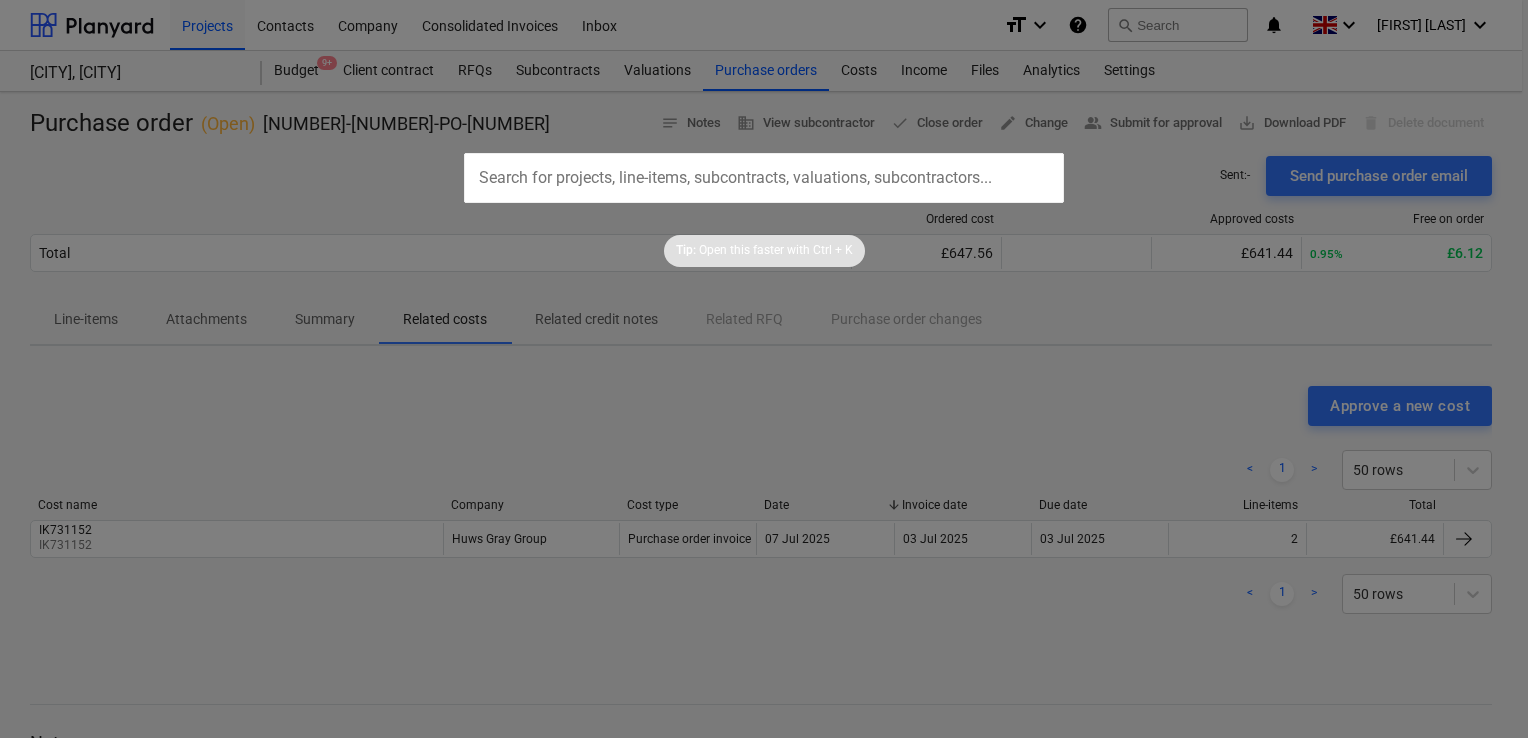 click at bounding box center [764, 178] 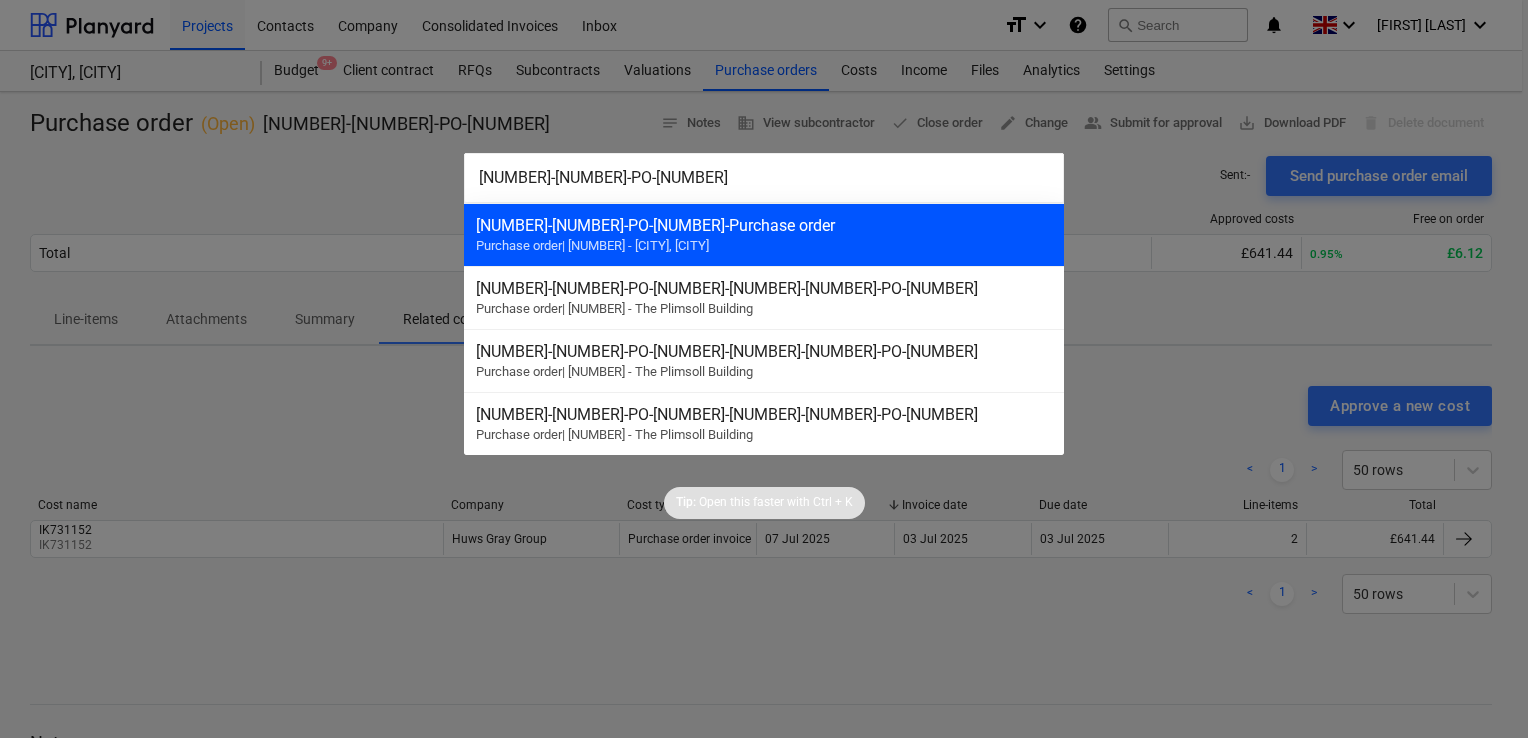 type on "[NUMBER]-[NUMBER]-PO-[NUMBER]" 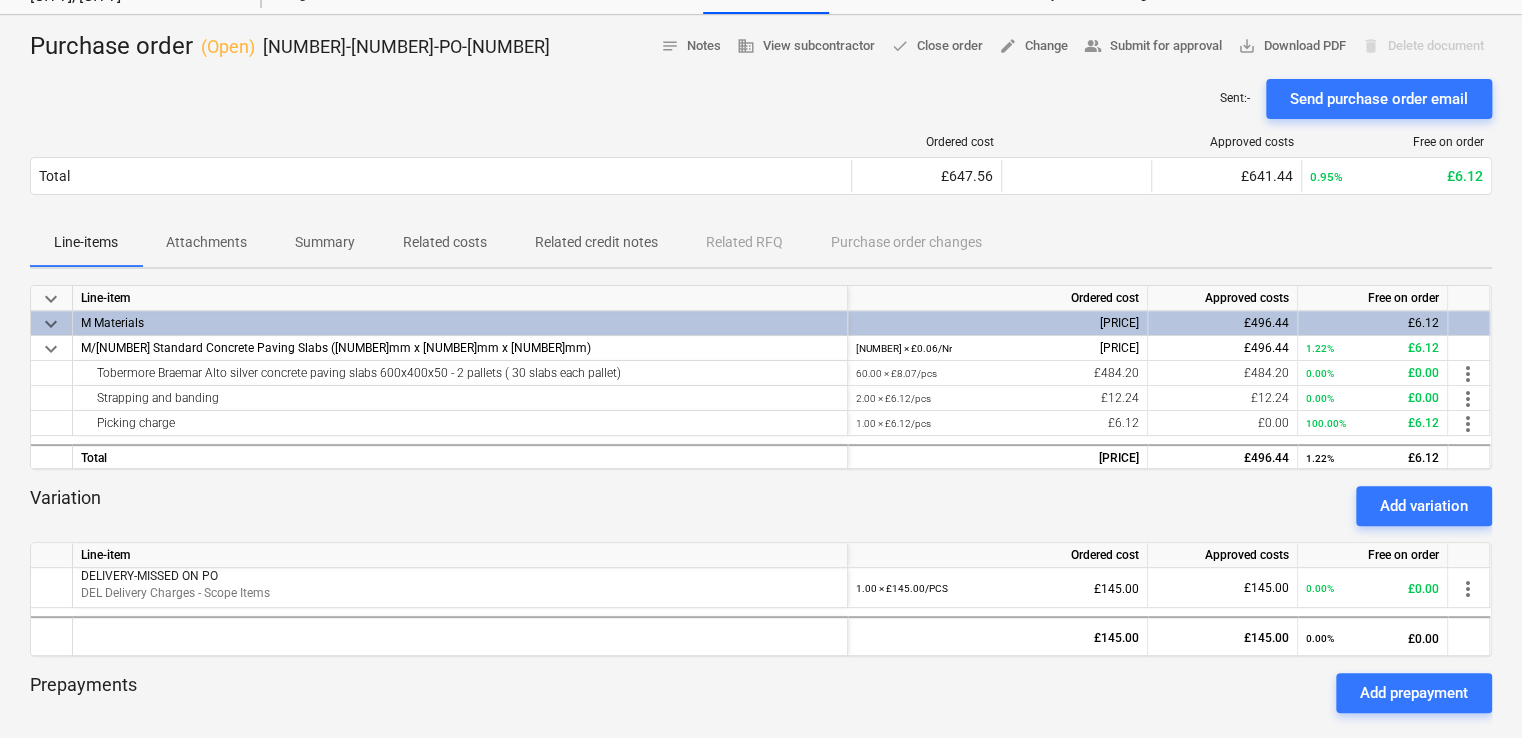 scroll, scrollTop: 0, scrollLeft: 0, axis: both 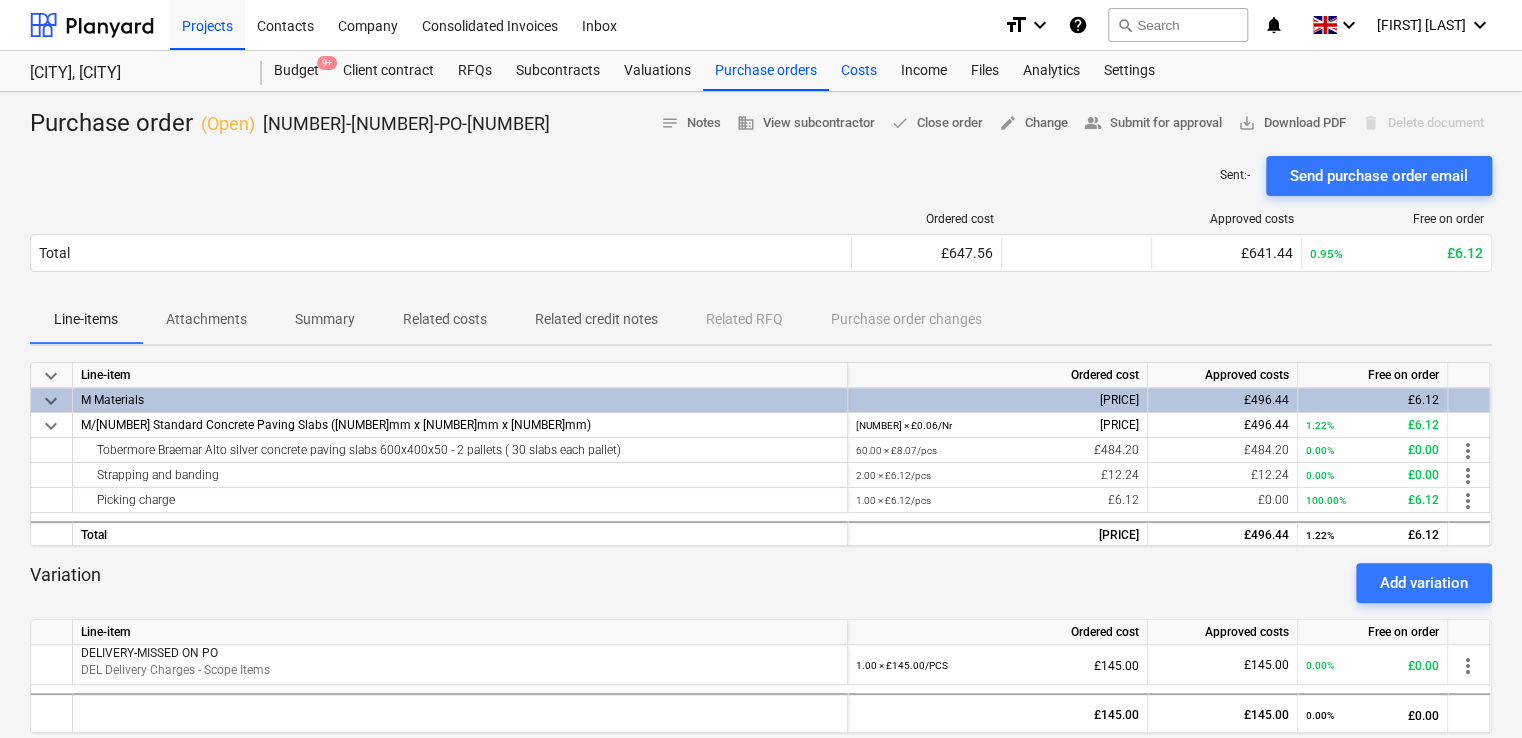 click on "Costs" at bounding box center (859, 71) 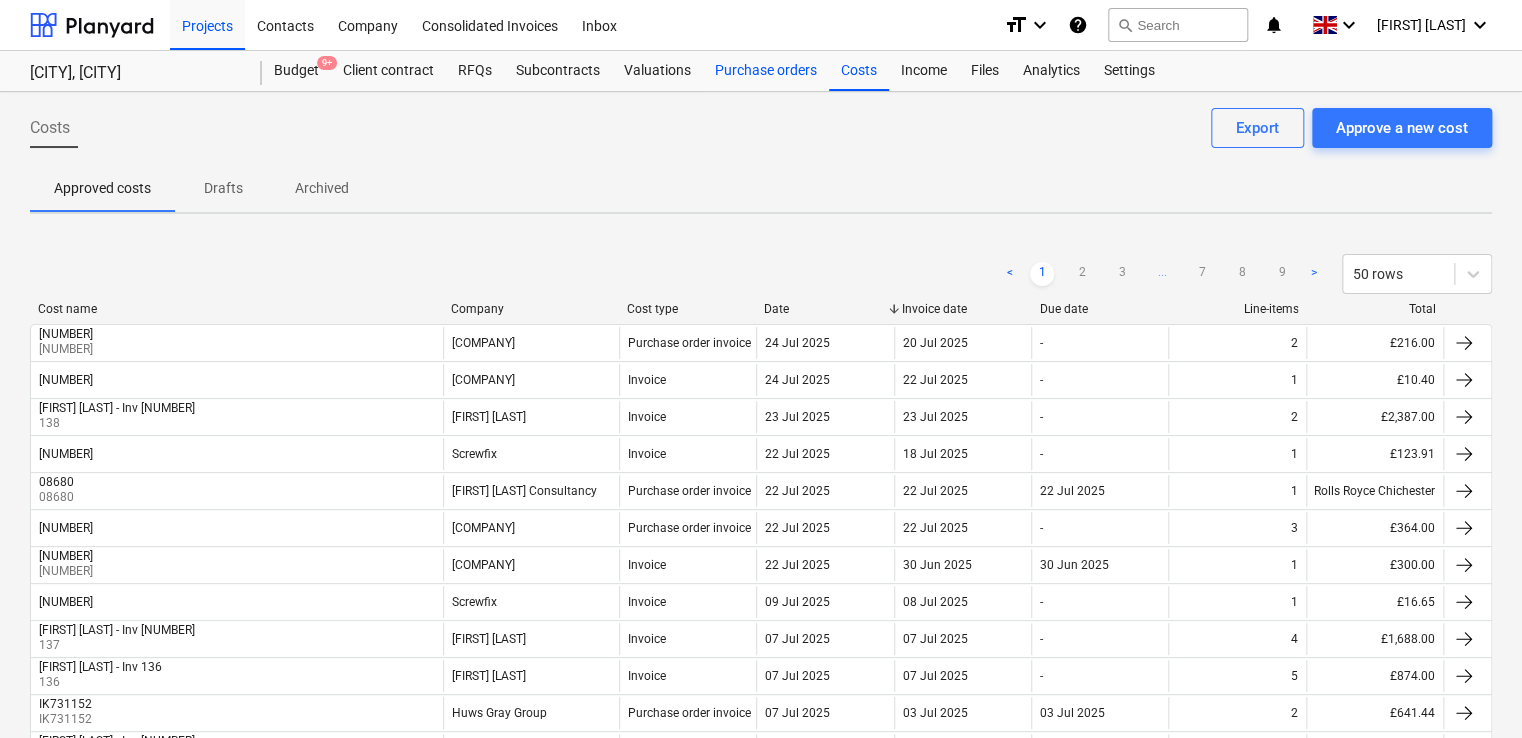 click on "Purchase orders" at bounding box center [766, 71] 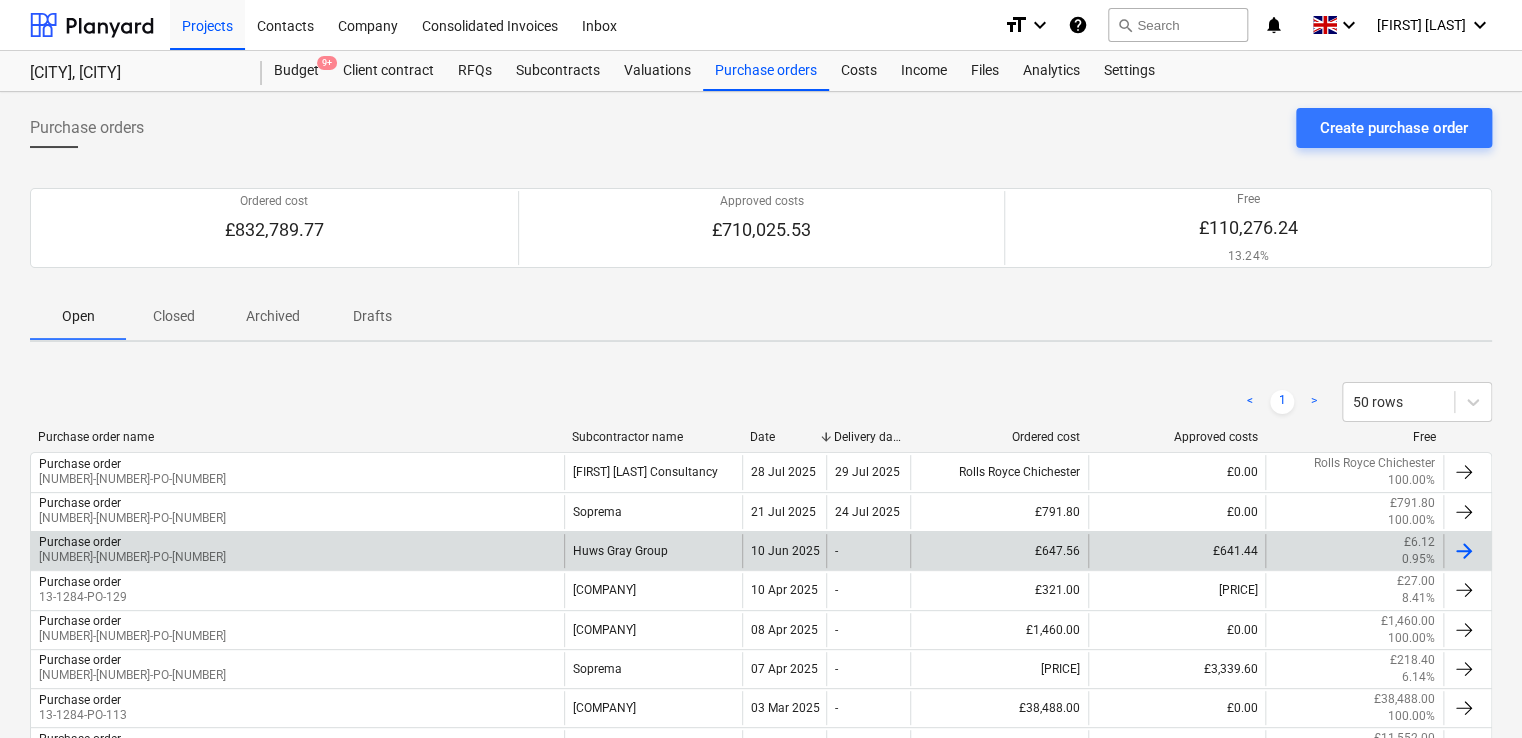 click on "[NUMBER]-[NUMBER]-PO-[NUMBER]" at bounding box center (132, 557) 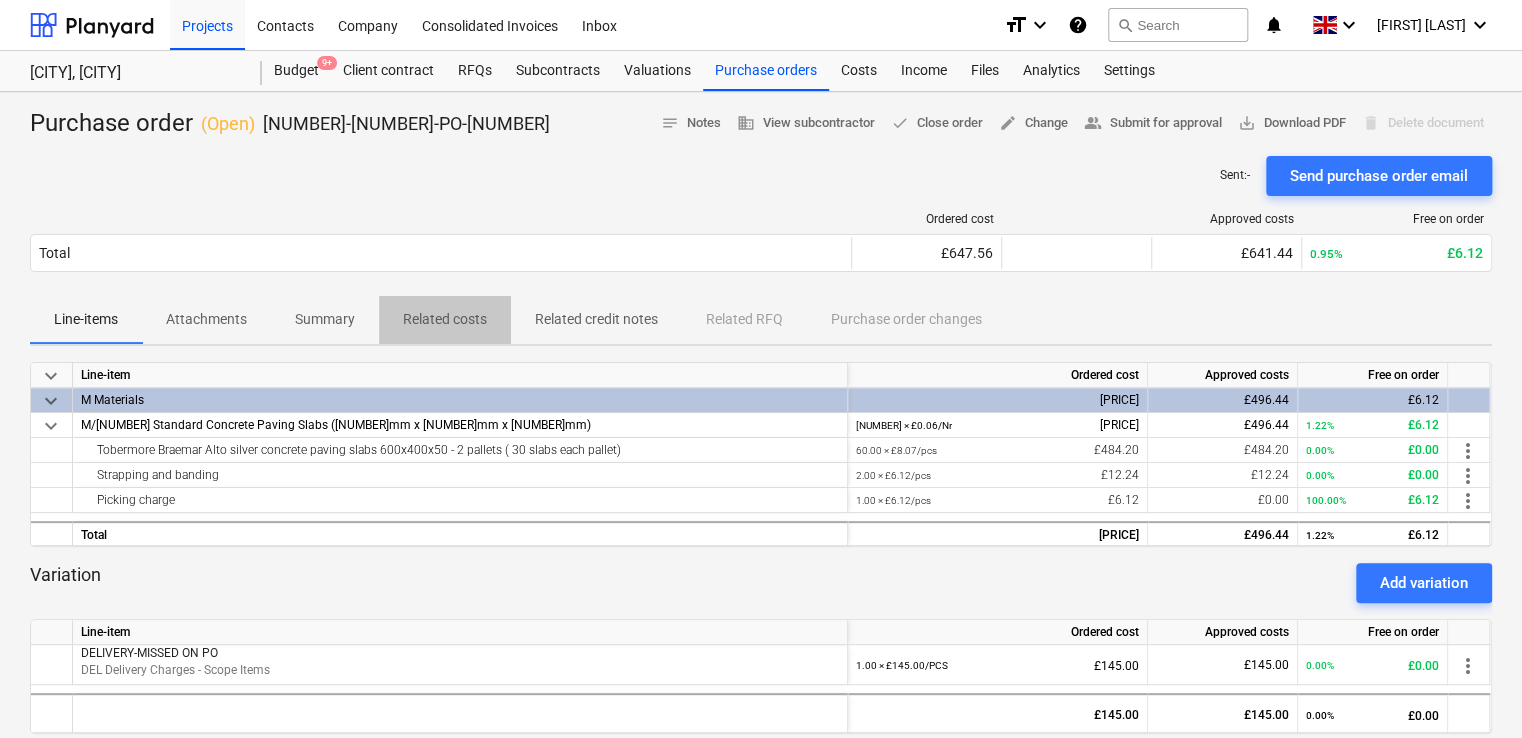 click on "Related costs" at bounding box center [445, 319] 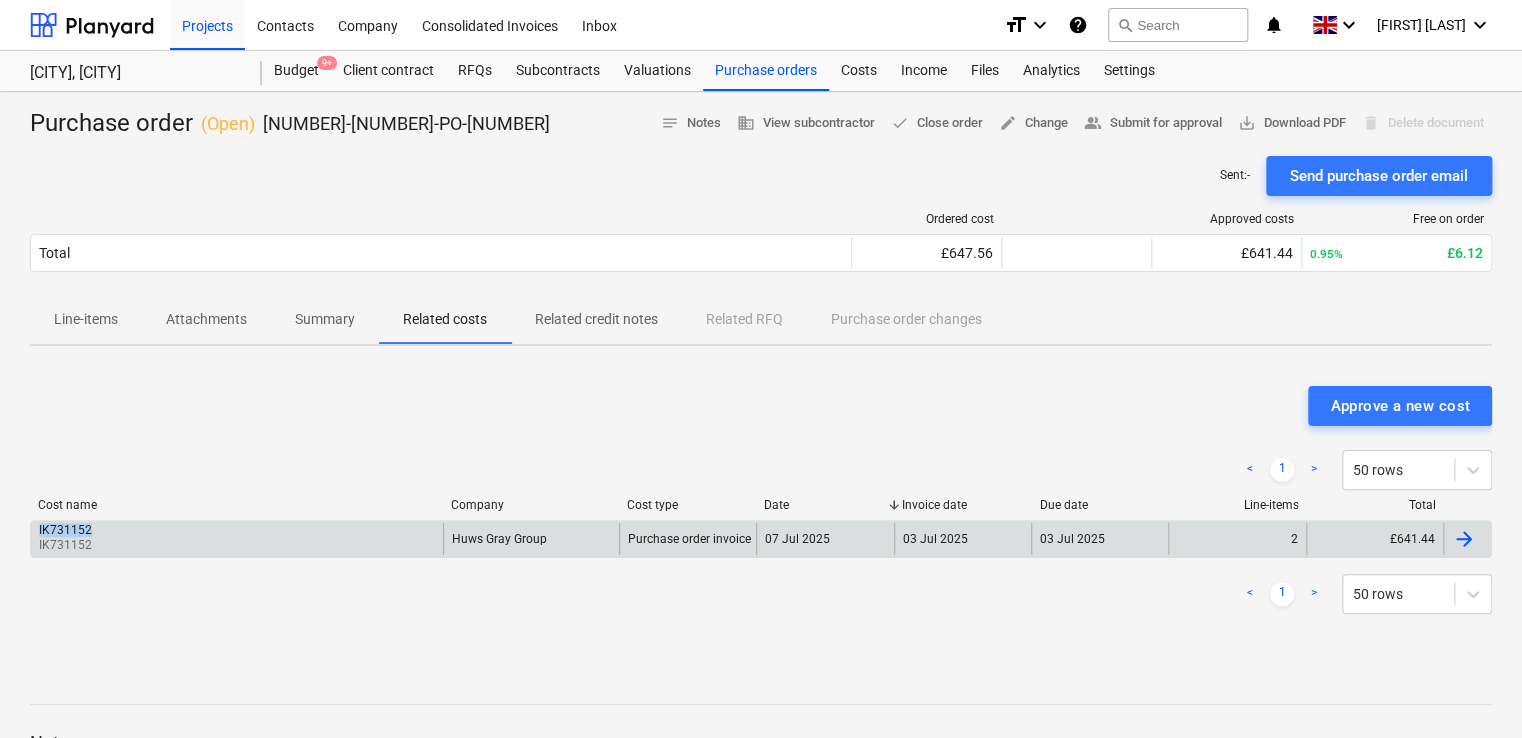 drag, startPoint x: 96, startPoint y: 526, endPoint x: 32, endPoint y: 526, distance: 64 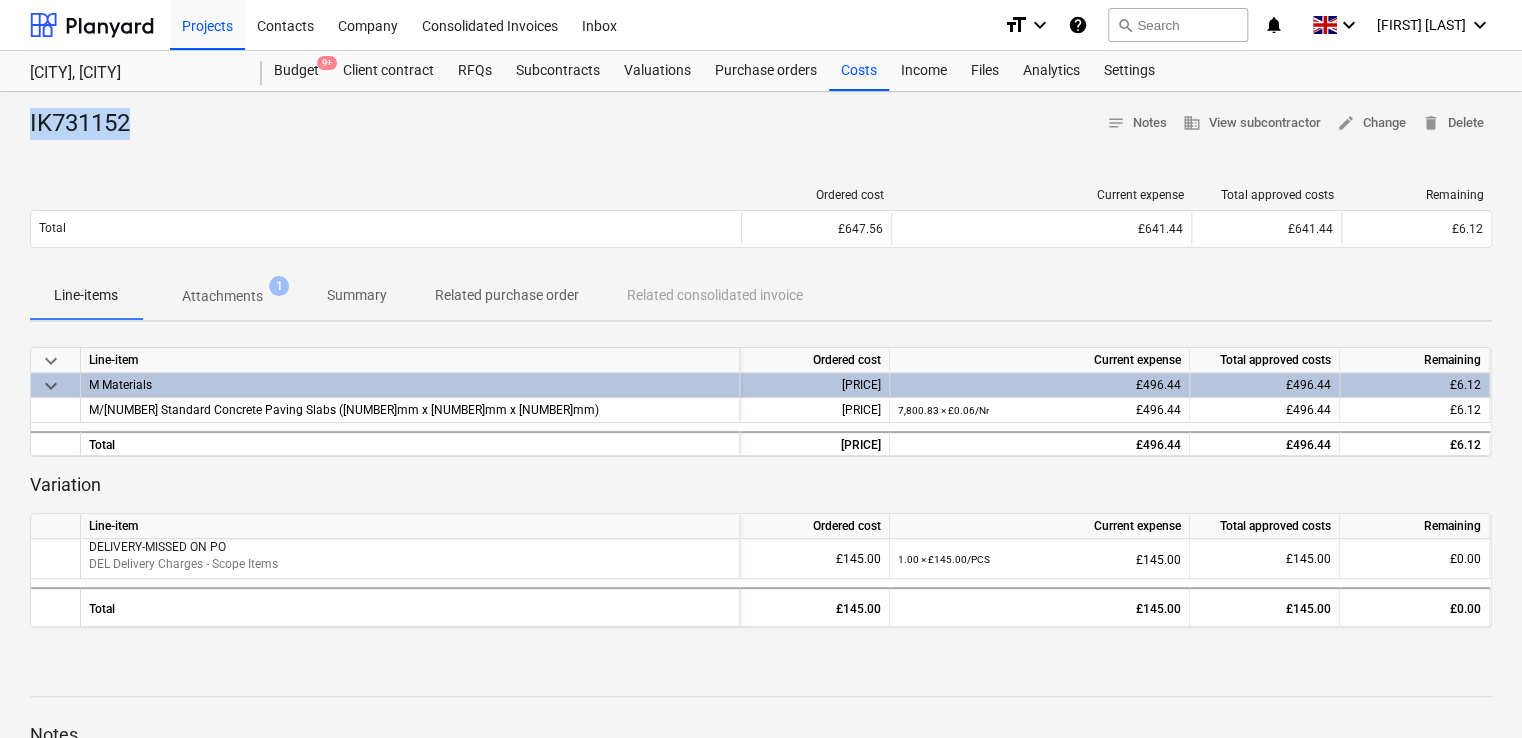 drag, startPoint x: 135, startPoint y: 134, endPoint x: 31, endPoint y: 118, distance: 105.22357 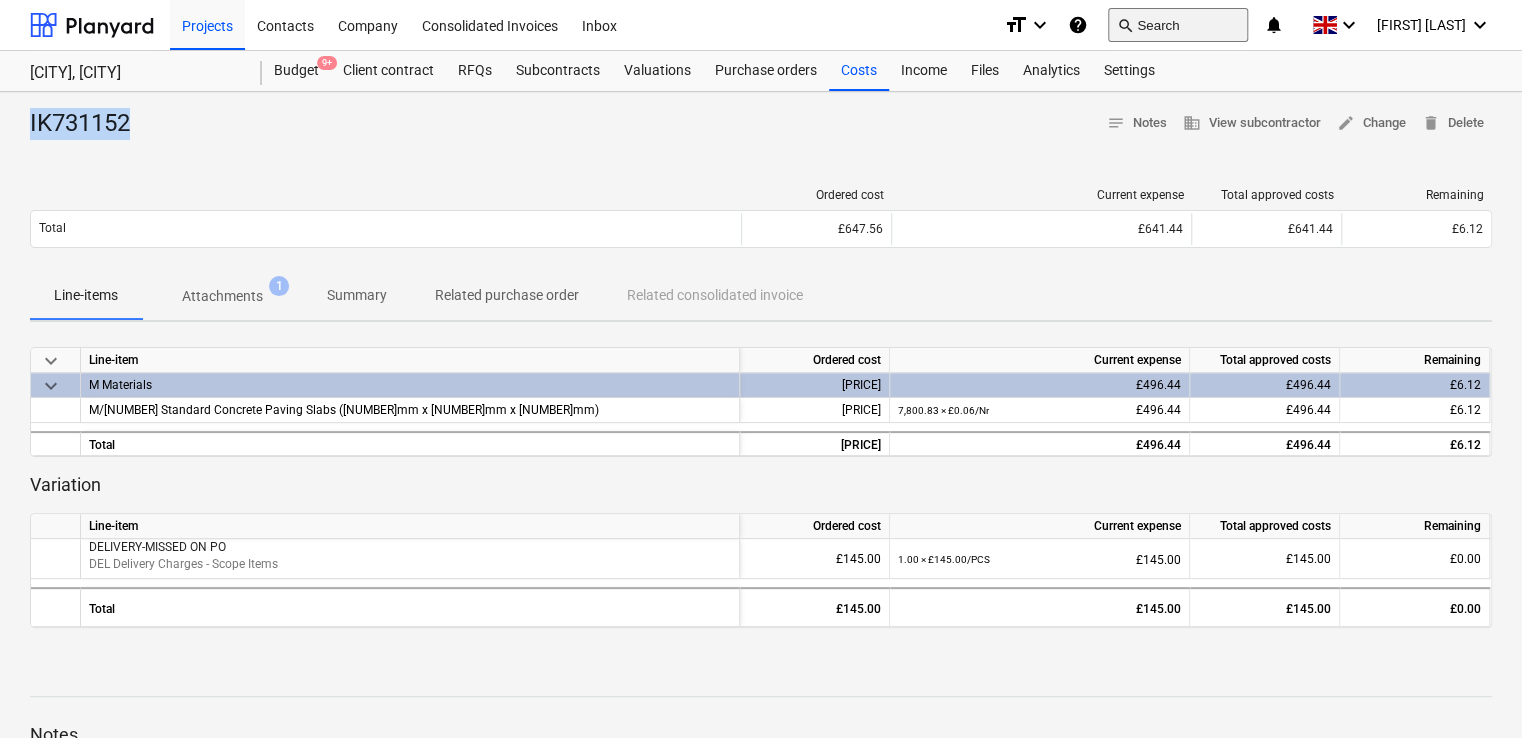 click on "search Search" at bounding box center [1178, 25] 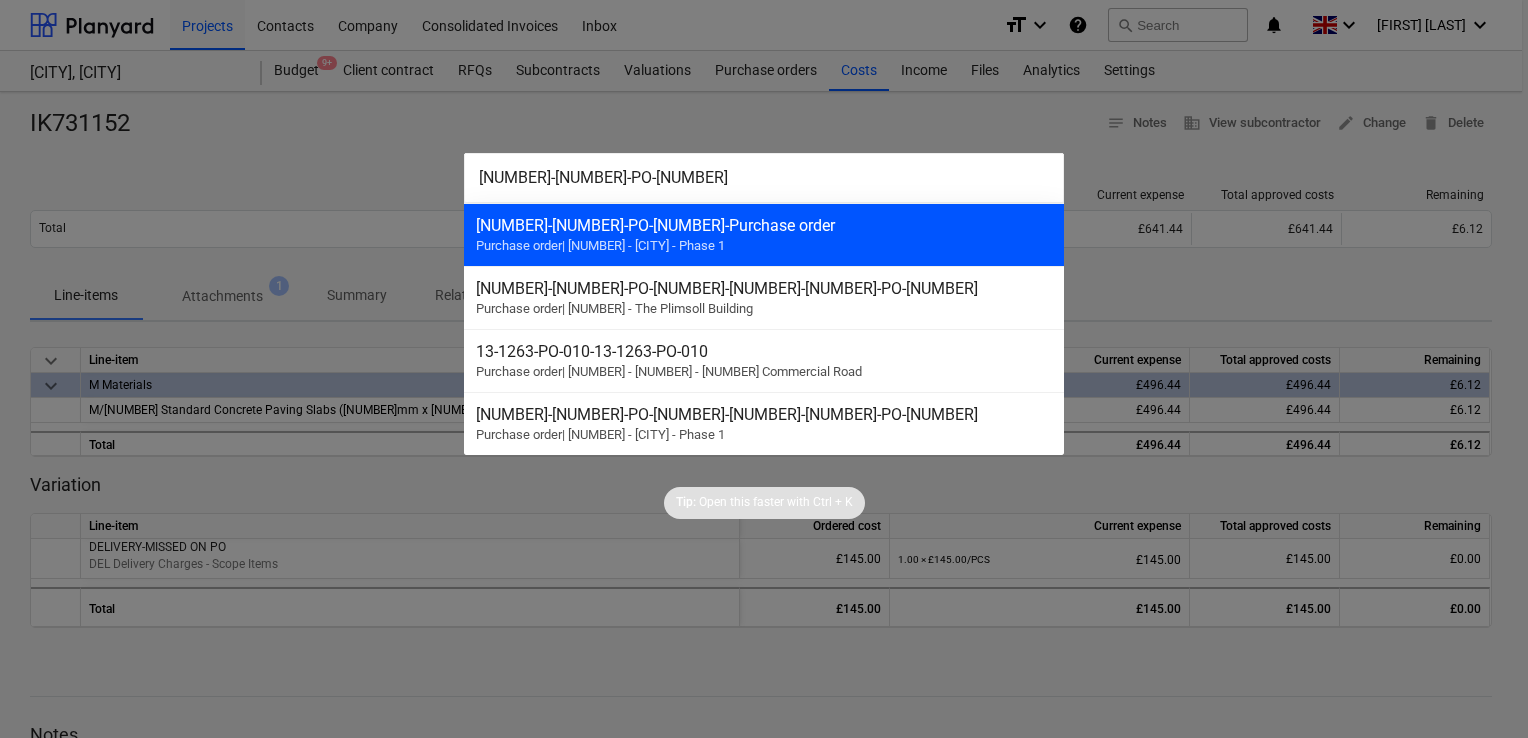 type on "[NUMBER]-[NUMBER]-PO-[NUMBER]" 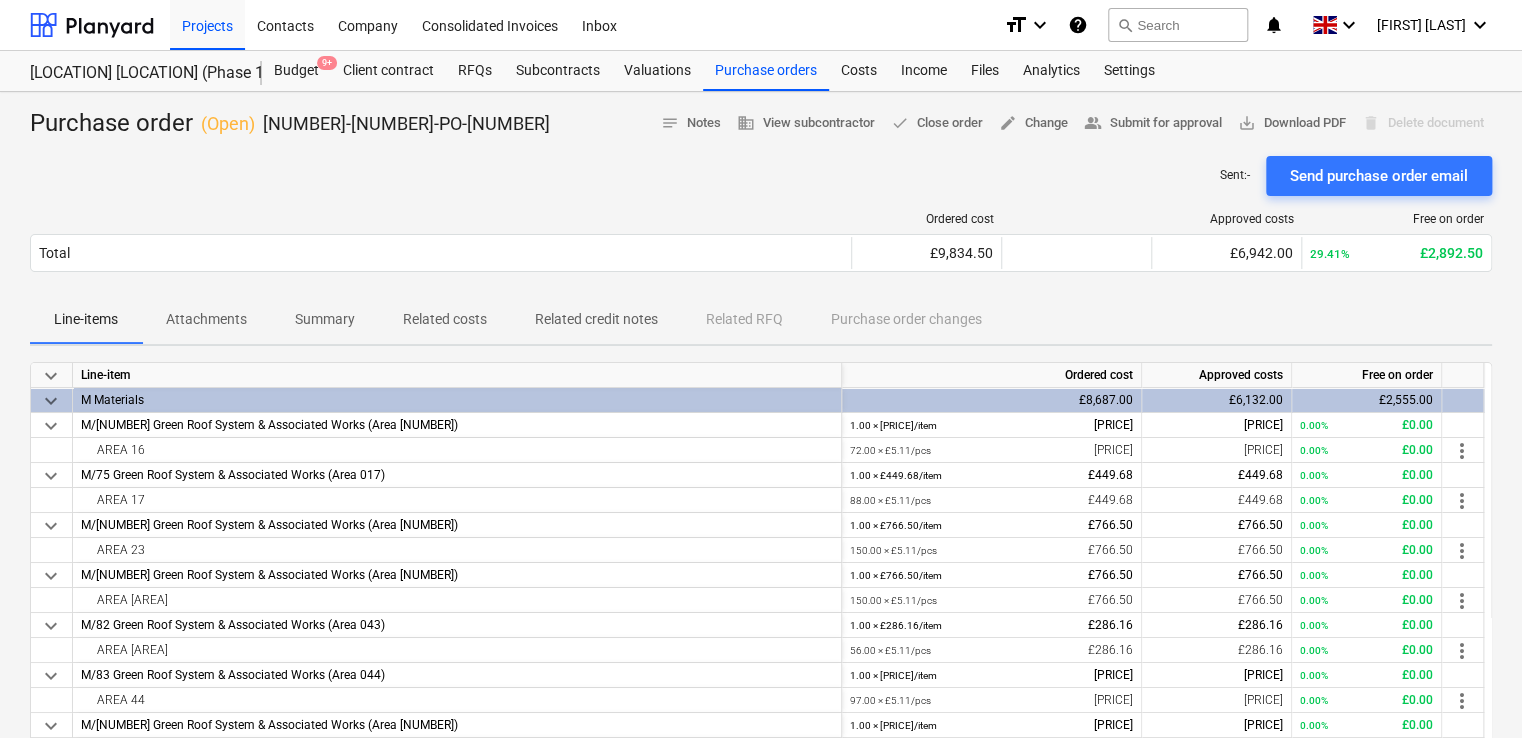 click on "Related costs" at bounding box center (445, 319) 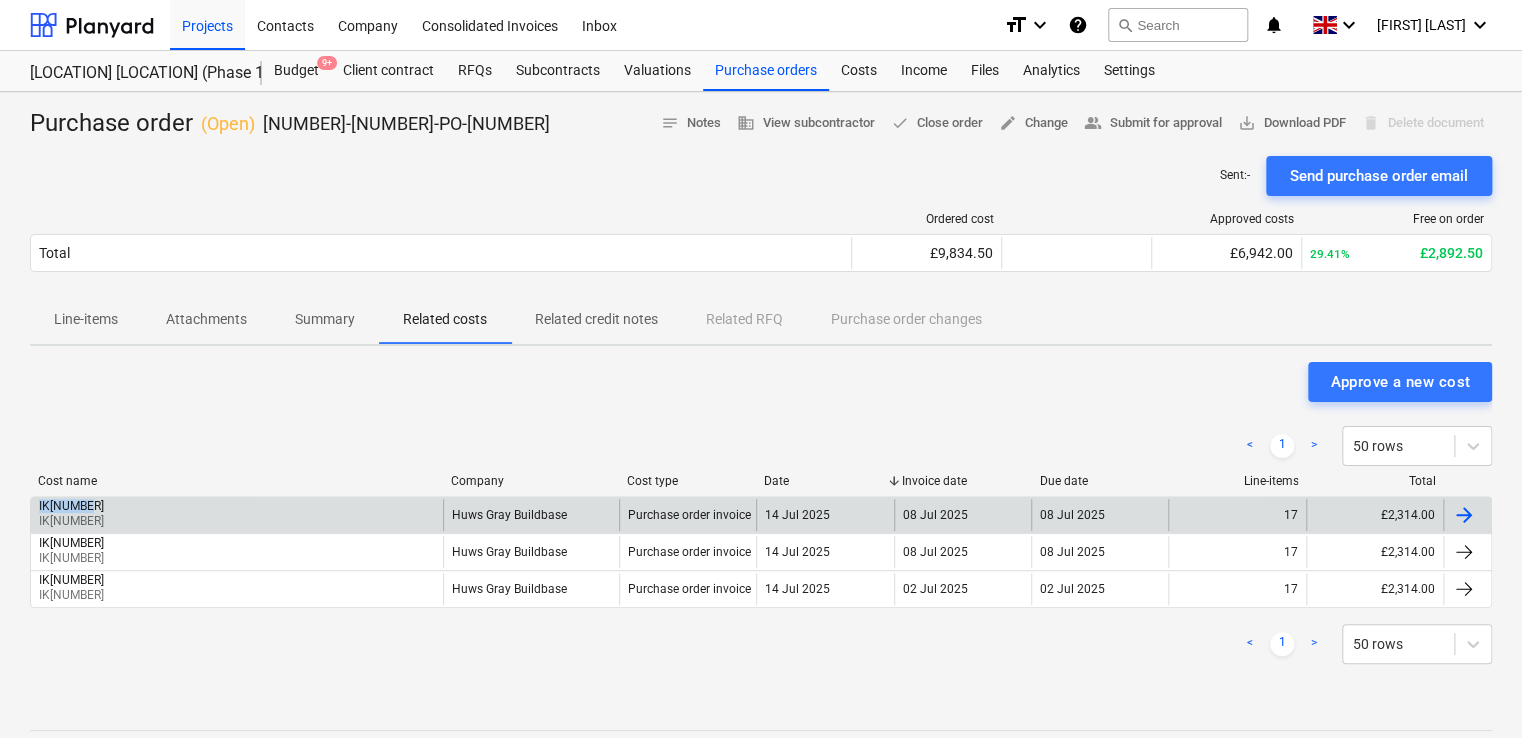 drag, startPoint x: 94, startPoint y: 503, endPoint x: 37, endPoint y: 506, distance: 57.07889 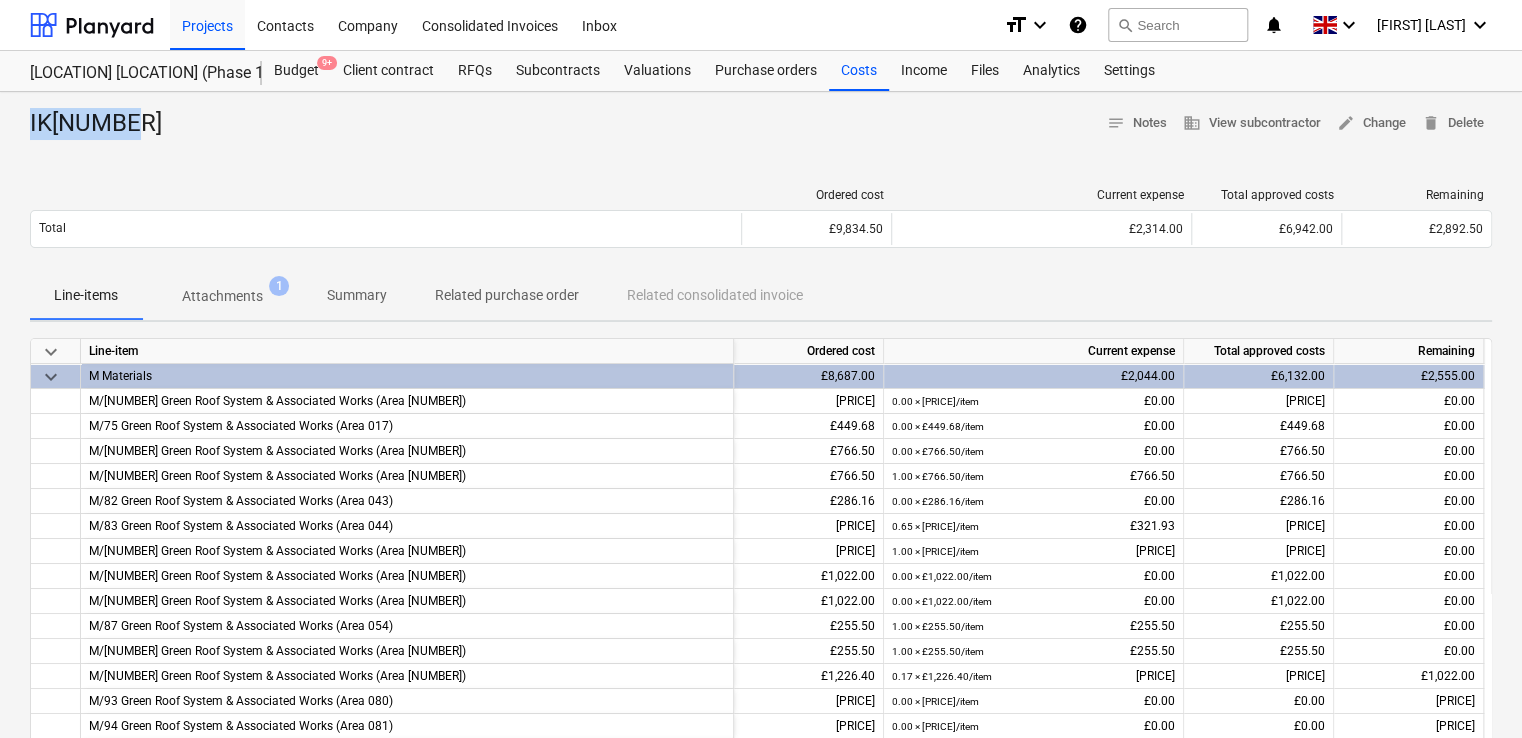 drag, startPoint x: 140, startPoint y: 118, endPoint x: 25, endPoint y: 118, distance: 115 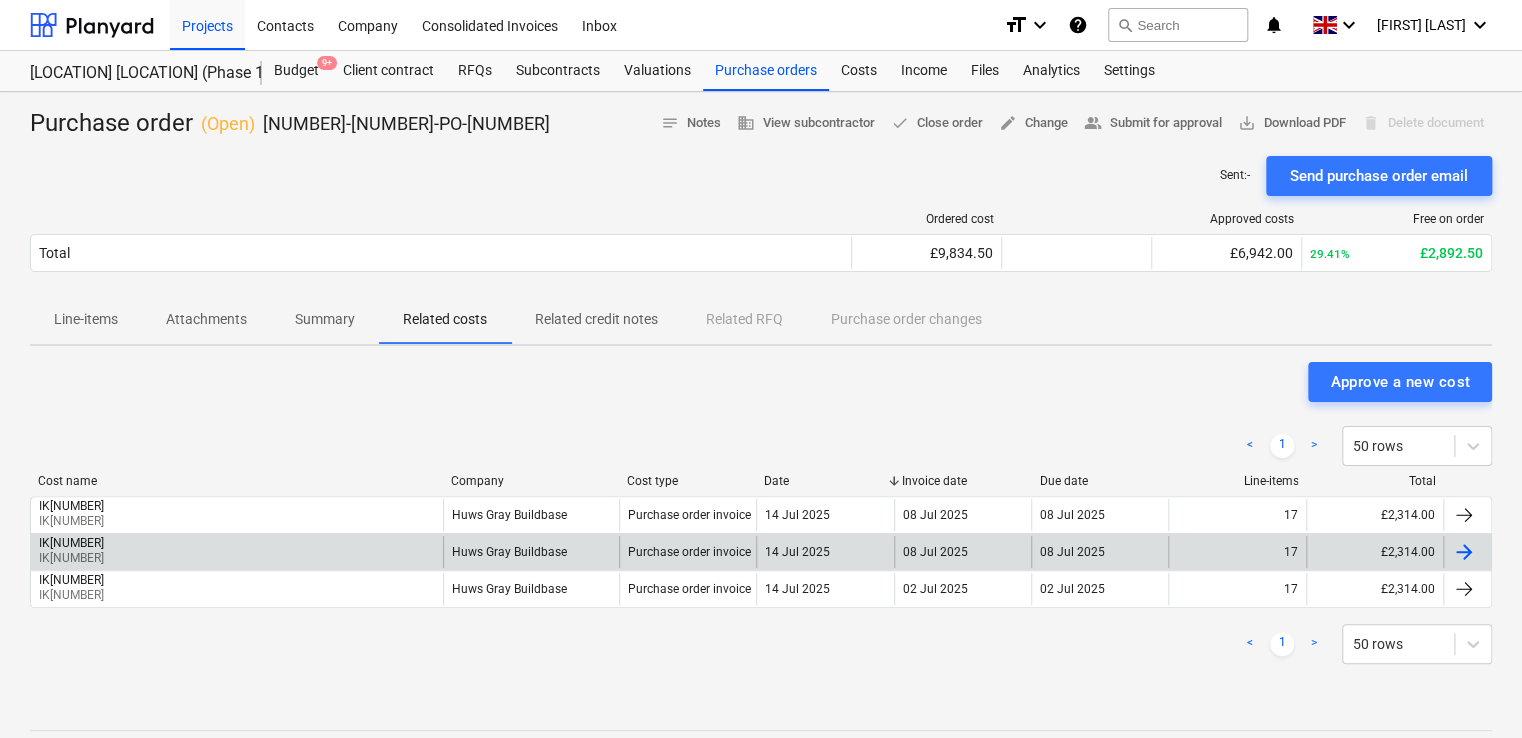 click on "IK[NUMBER] IK[NUMBER]" at bounding box center [237, 552] 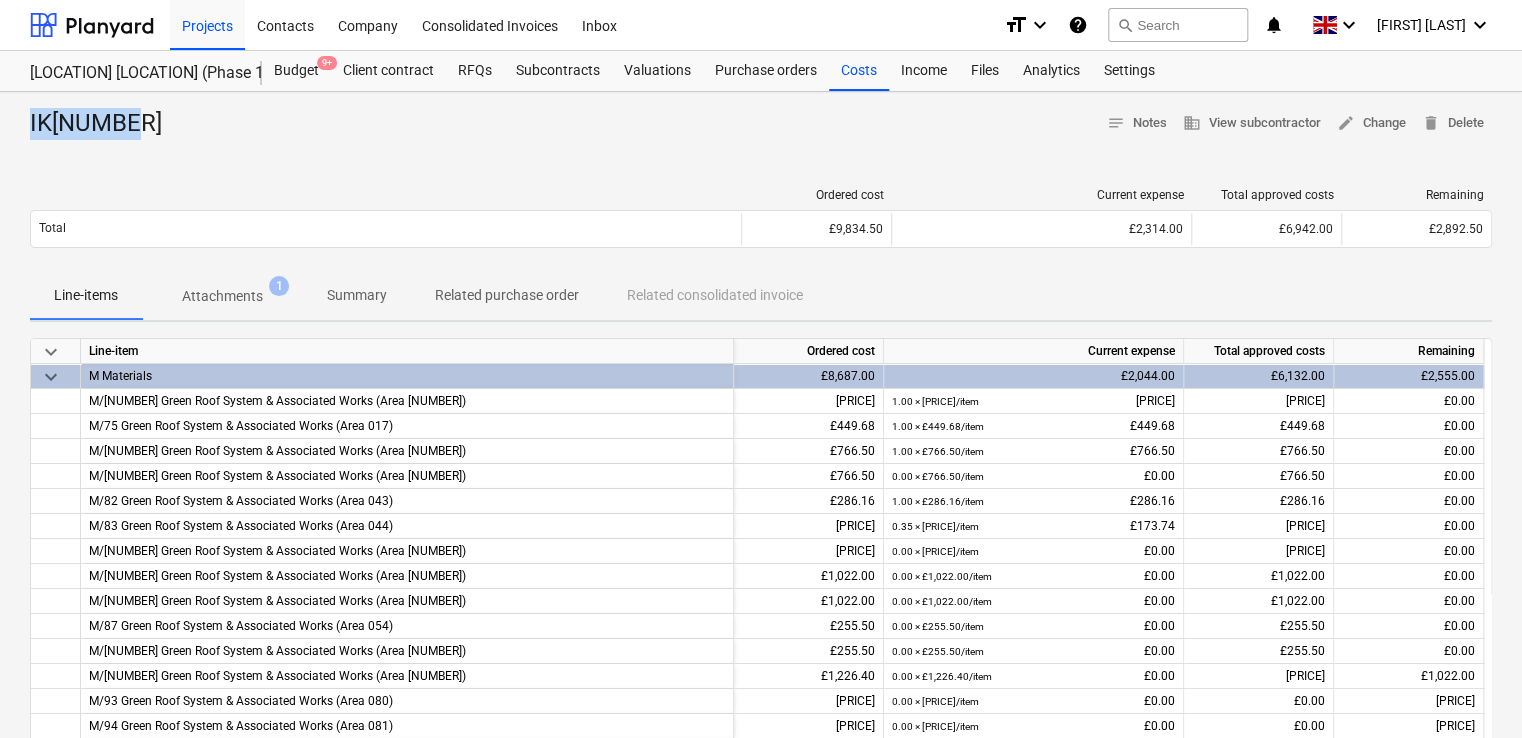 drag, startPoint x: 139, startPoint y: 122, endPoint x: 27, endPoint y: 109, distance: 112.75194 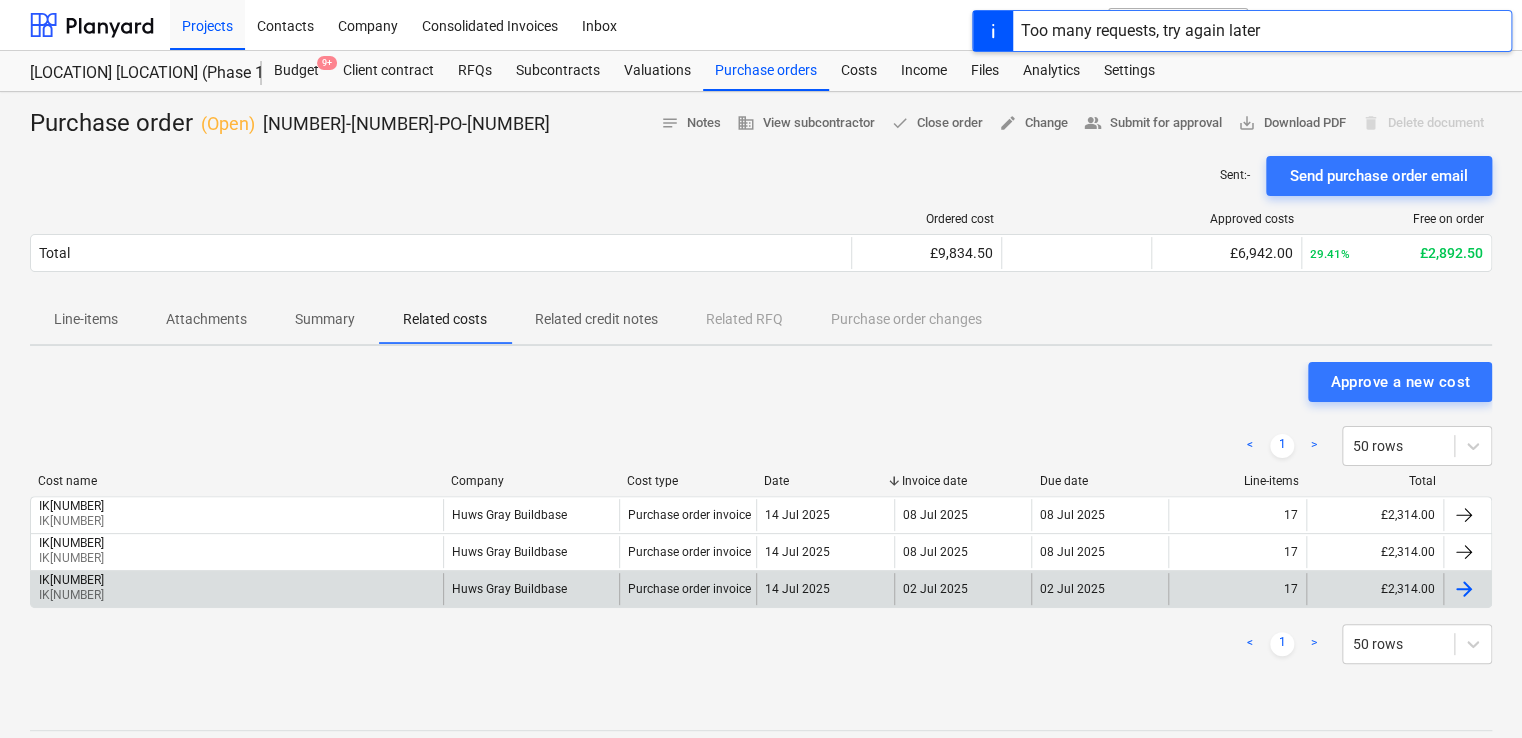 click on "IK[NUMBER] IK[NUMBER]" at bounding box center (237, 589) 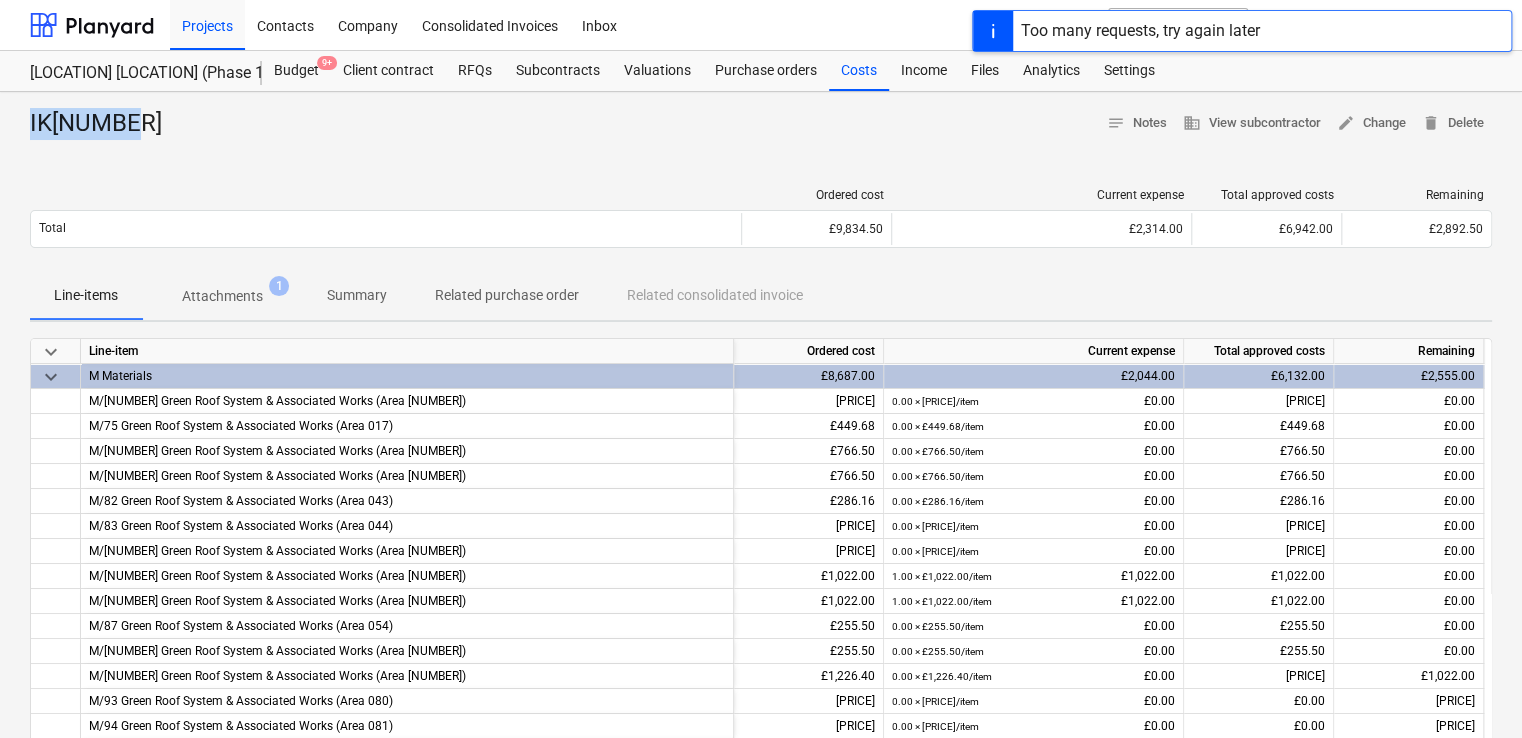 drag, startPoint x: 142, startPoint y: 130, endPoint x: 29, endPoint y: 117, distance: 113.74533 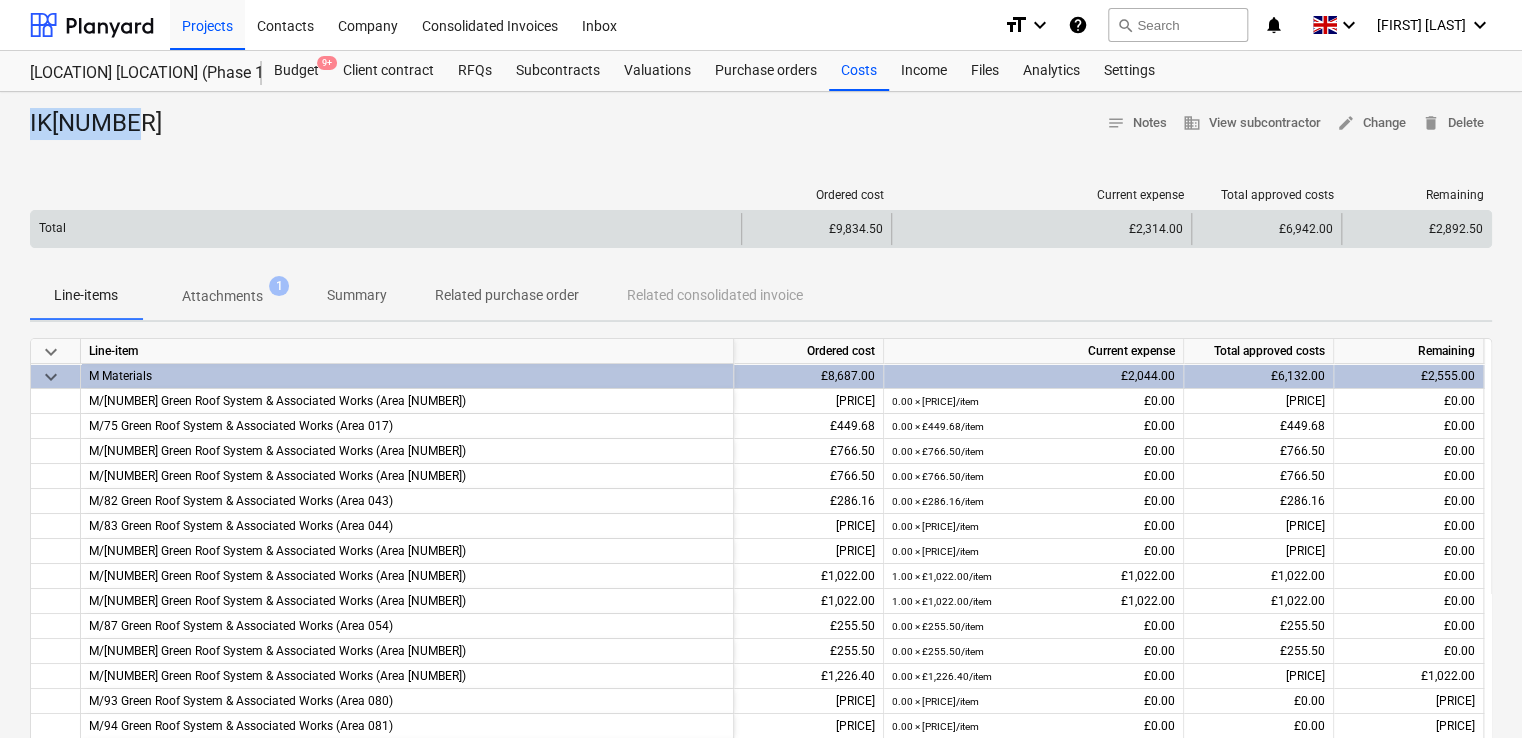 click on "Total" at bounding box center [386, 229] 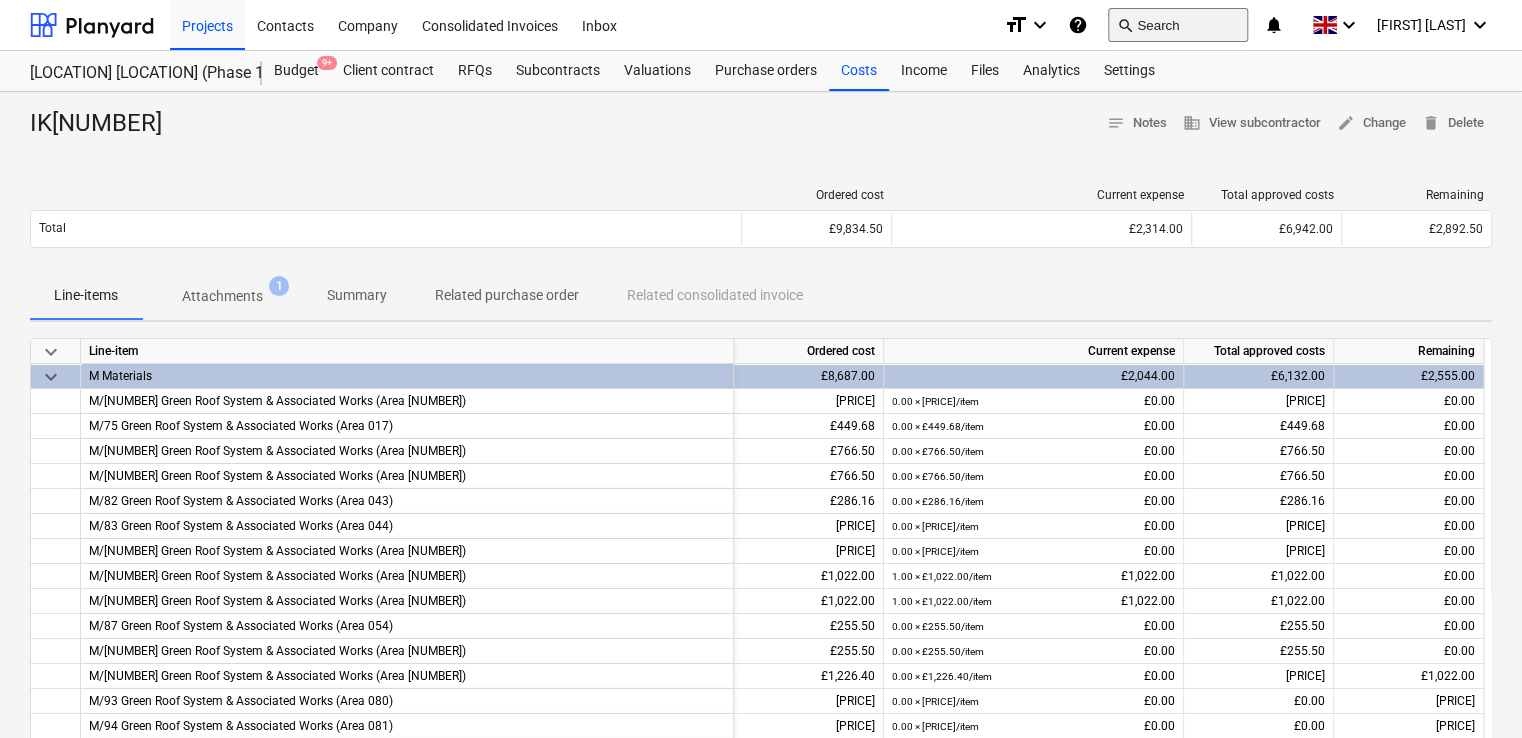 click on "search Search" at bounding box center (1178, 25) 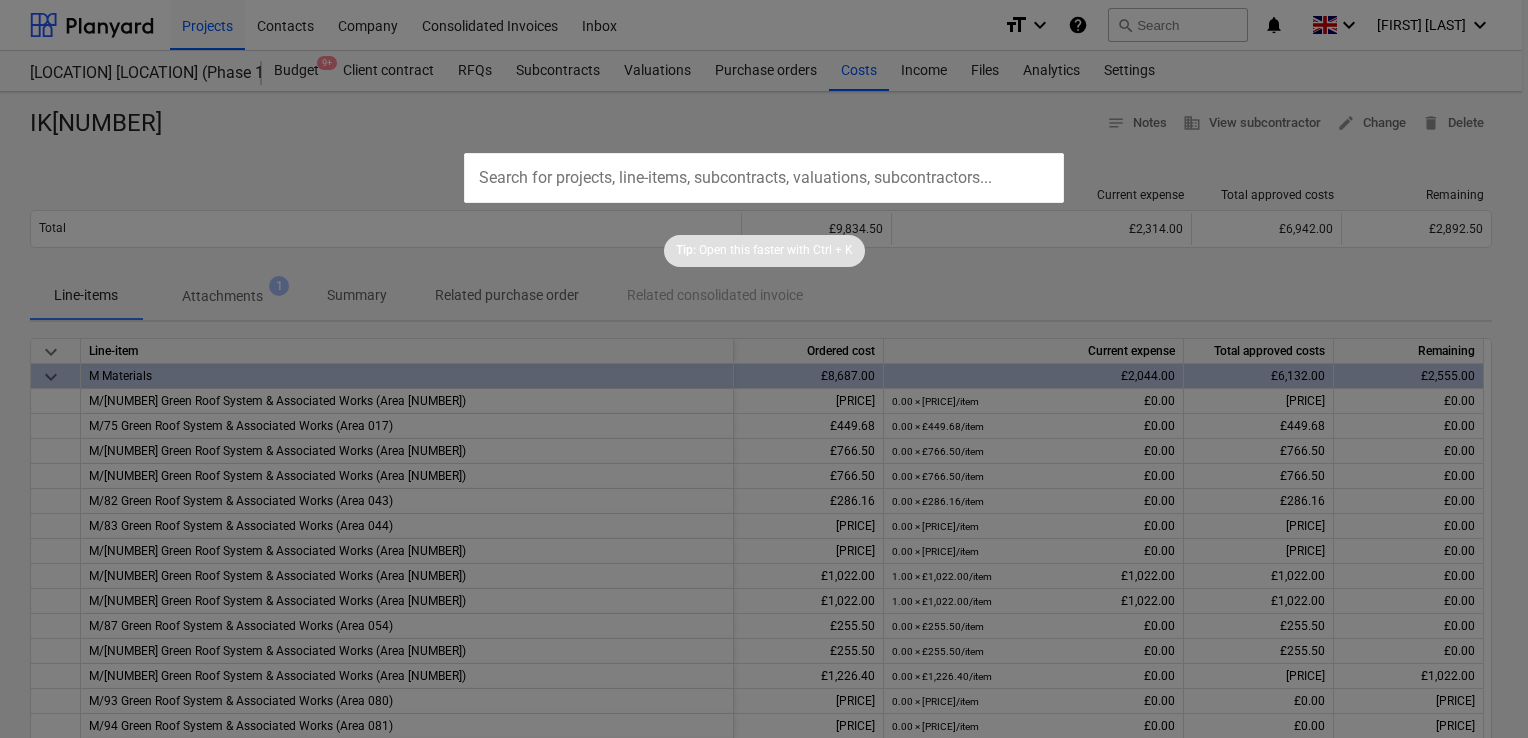 click at bounding box center (764, 369) 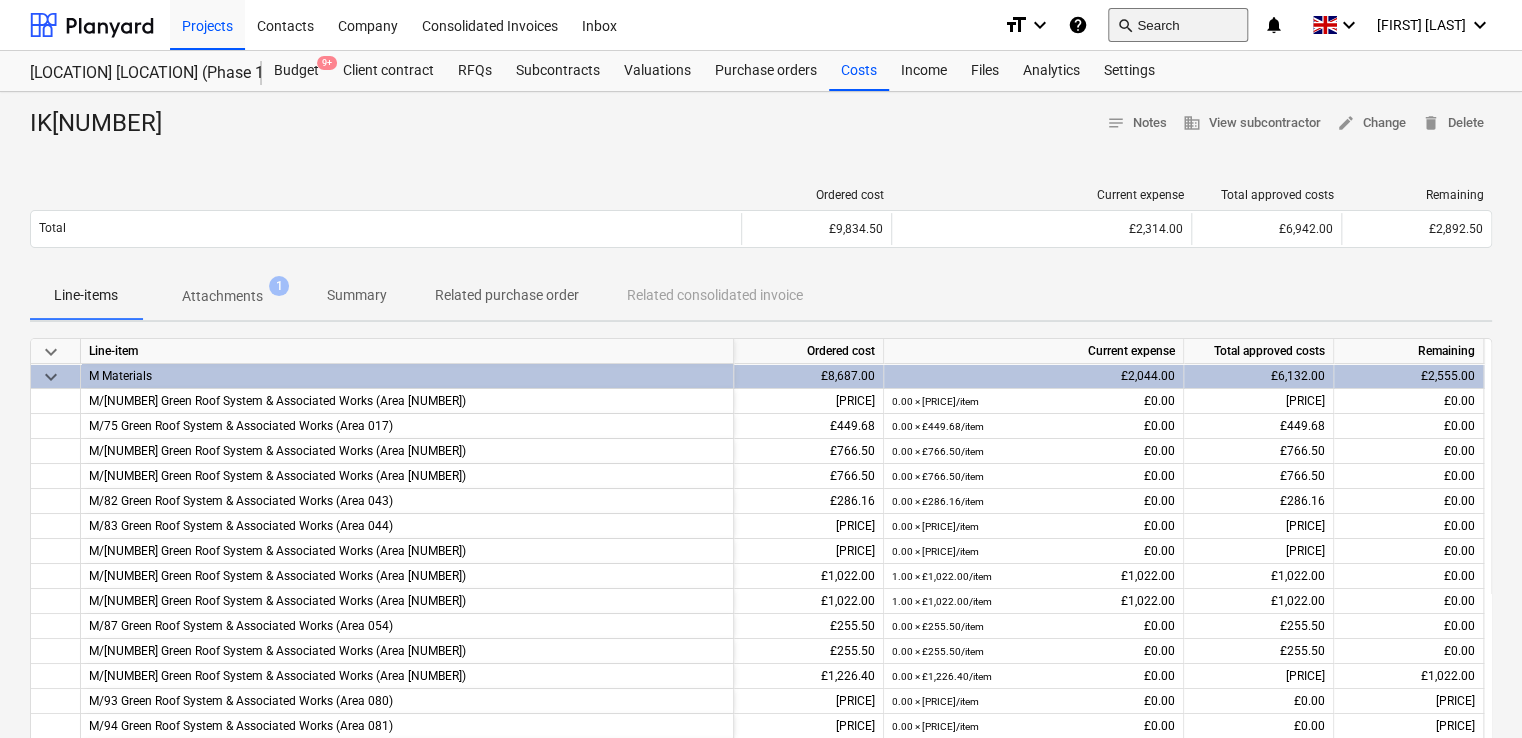 click on "search Search" at bounding box center (1178, 25) 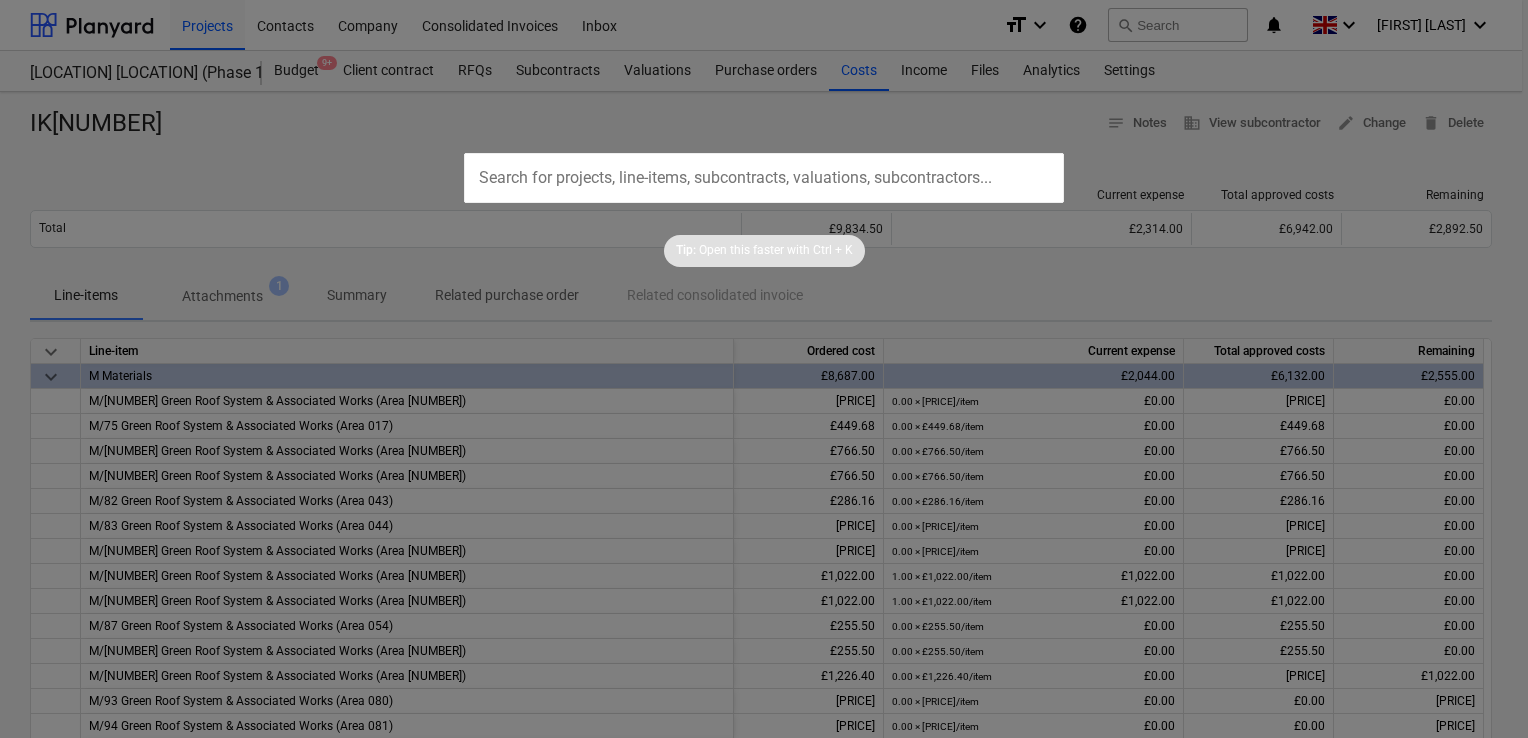 click at bounding box center [764, 178] 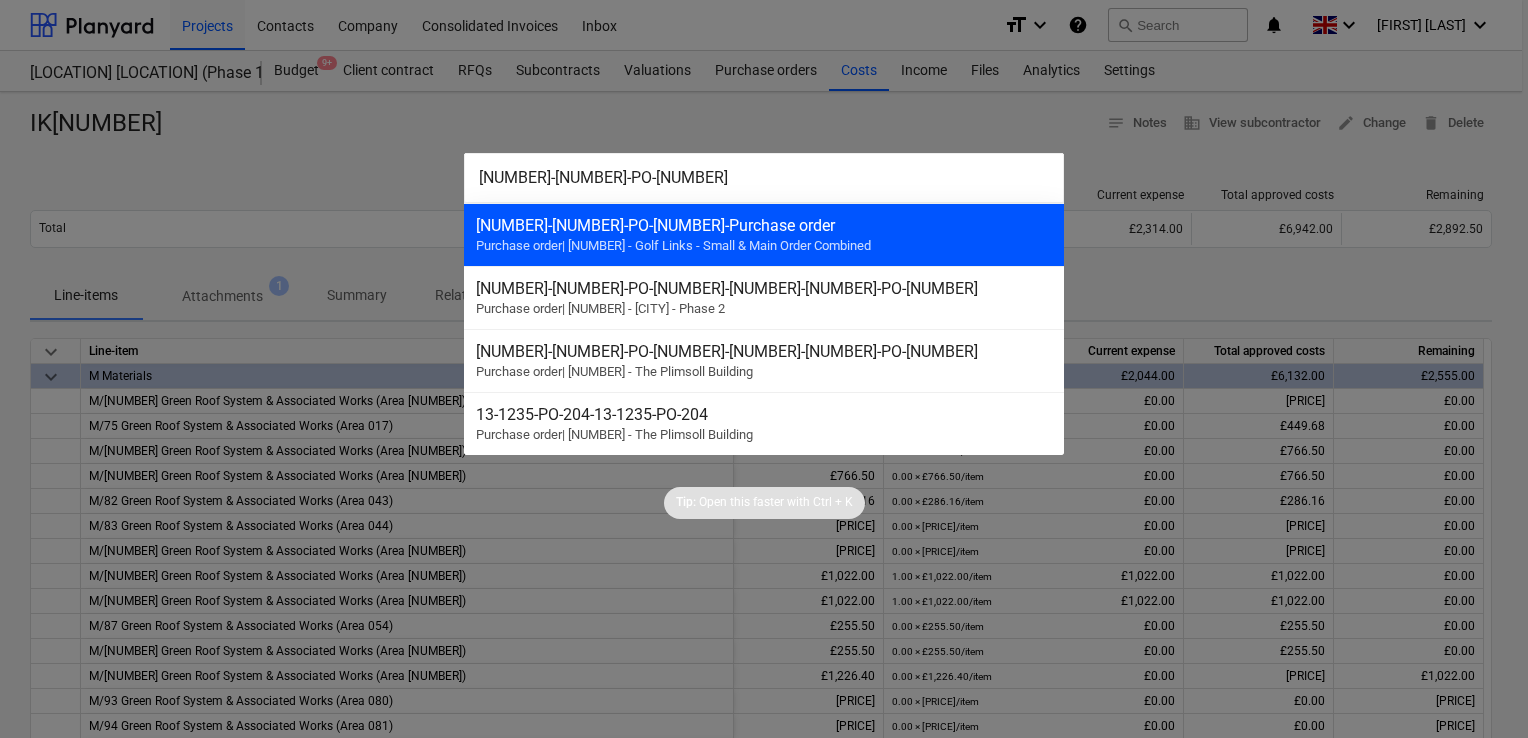 type on "[NUMBER]-[NUMBER]-PO-[NUMBER]" 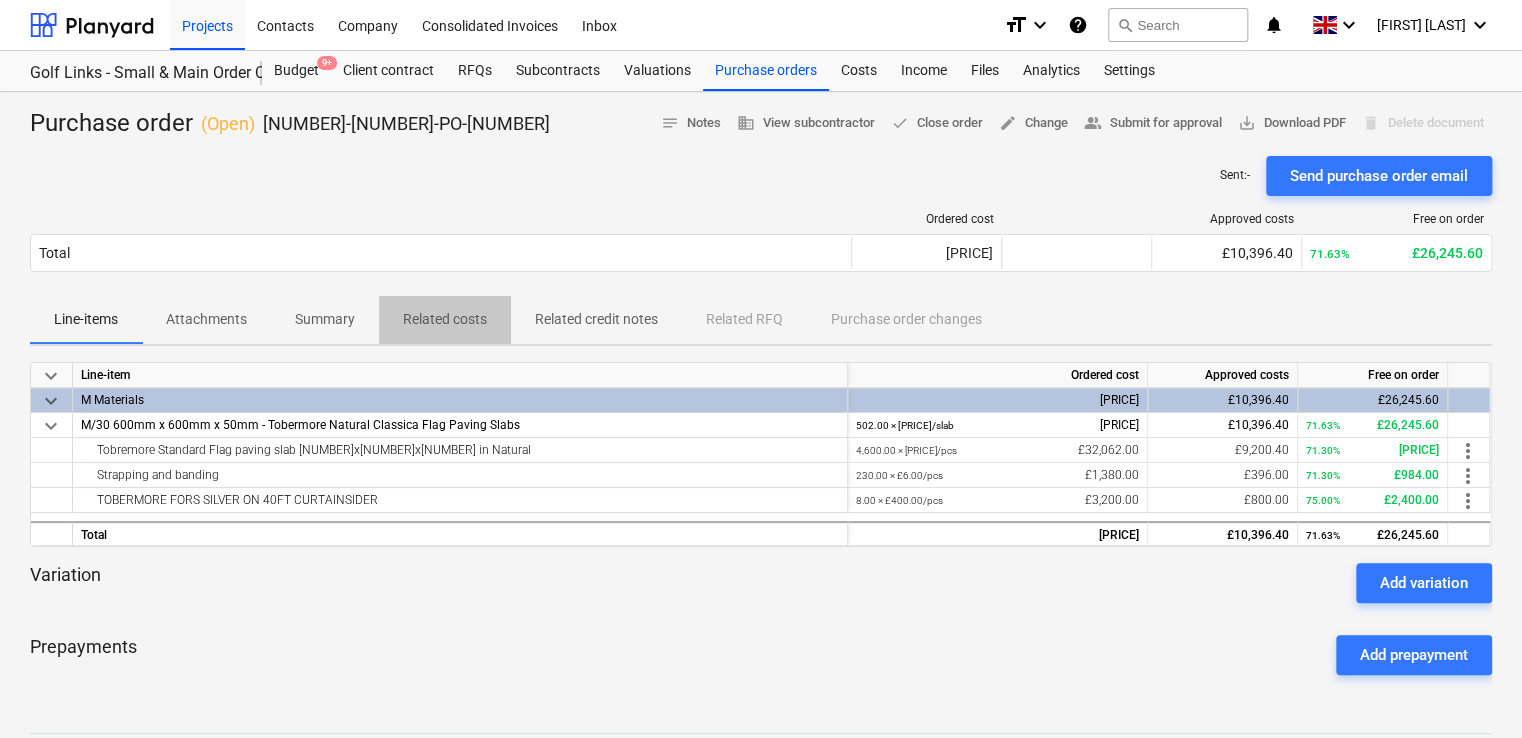 click on "Related costs" at bounding box center (445, 319) 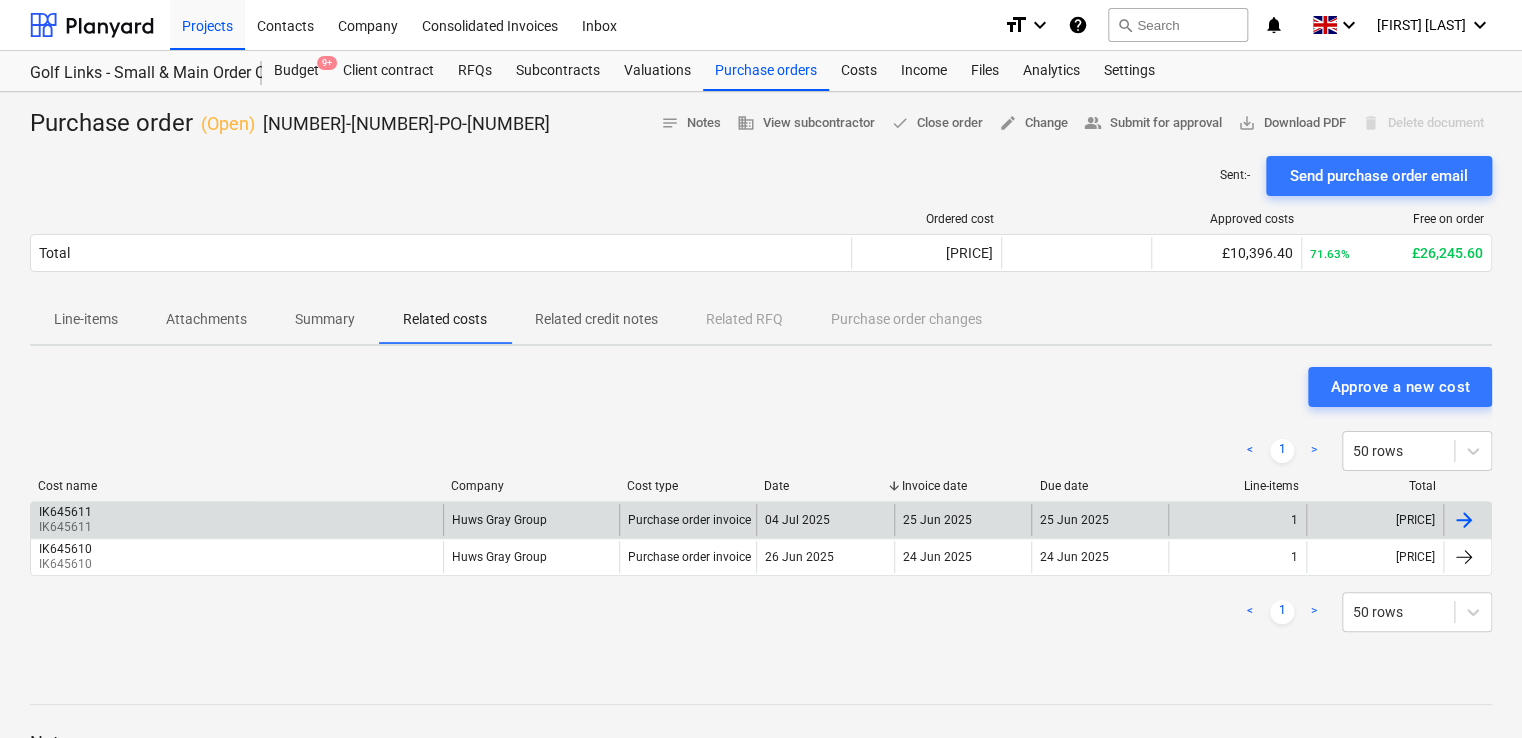 click on "IK645611 IK645611" at bounding box center (237, 520) 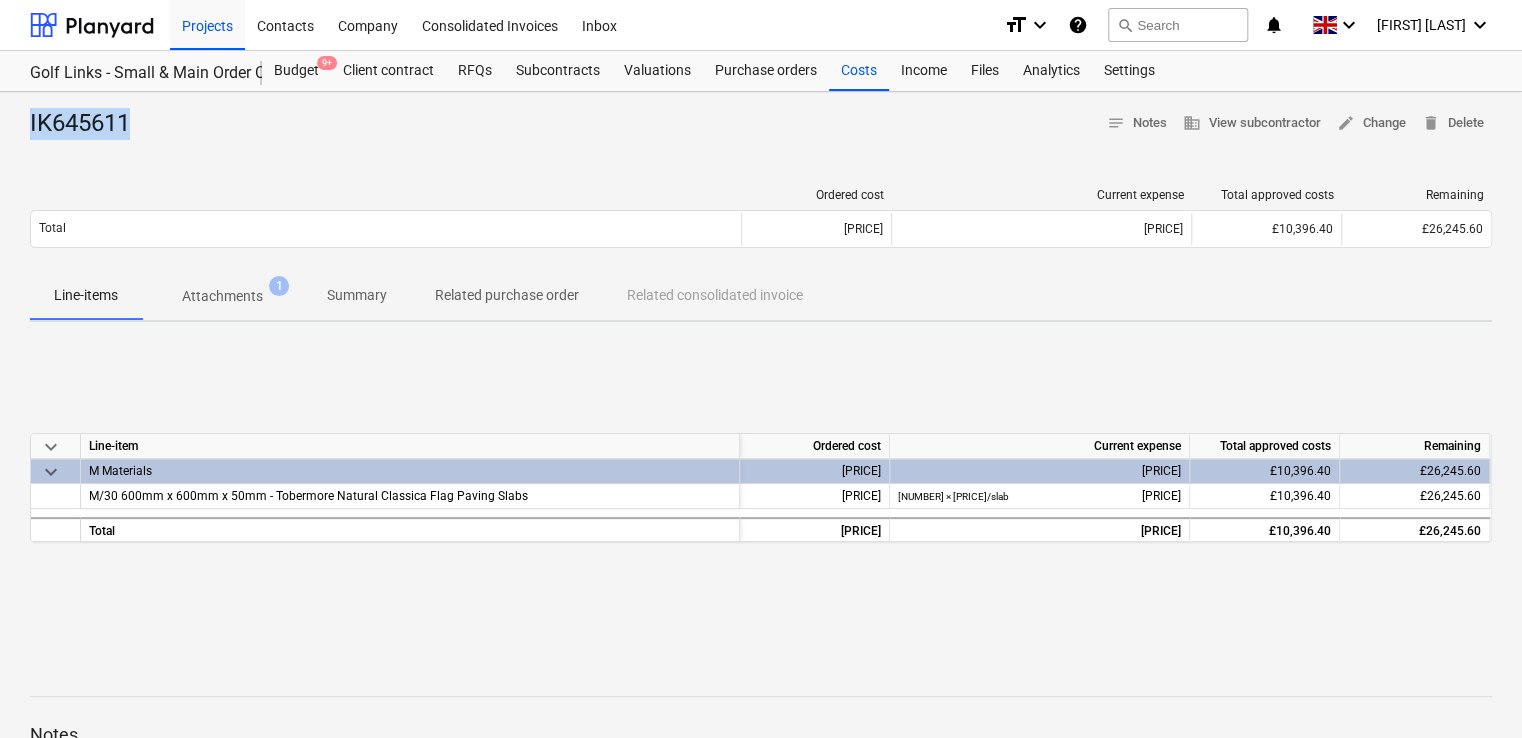drag, startPoint x: 141, startPoint y: 127, endPoint x: 26, endPoint y: 129, distance: 115.01739 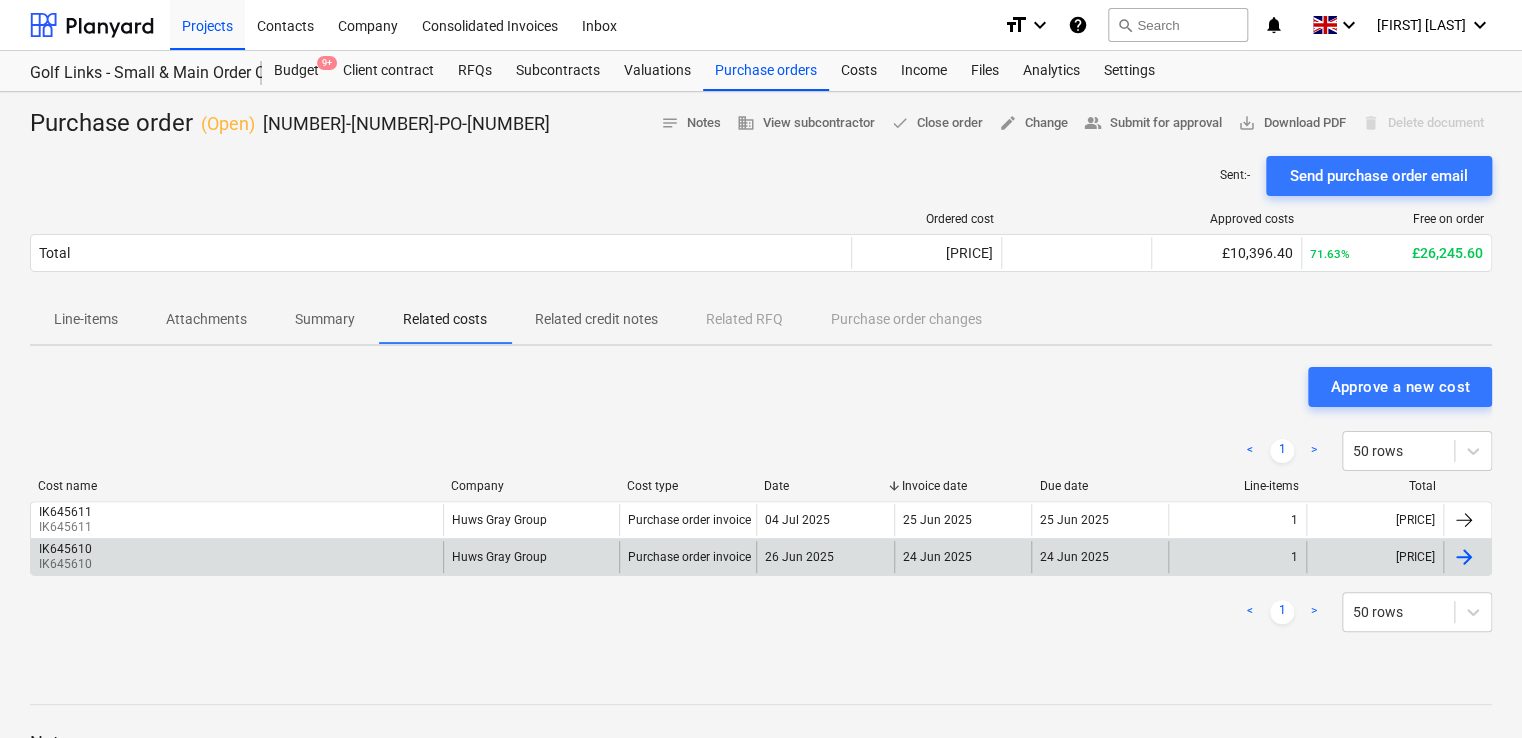 click on "IK[NUMBER] IK[NUMBER]" at bounding box center [237, 557] 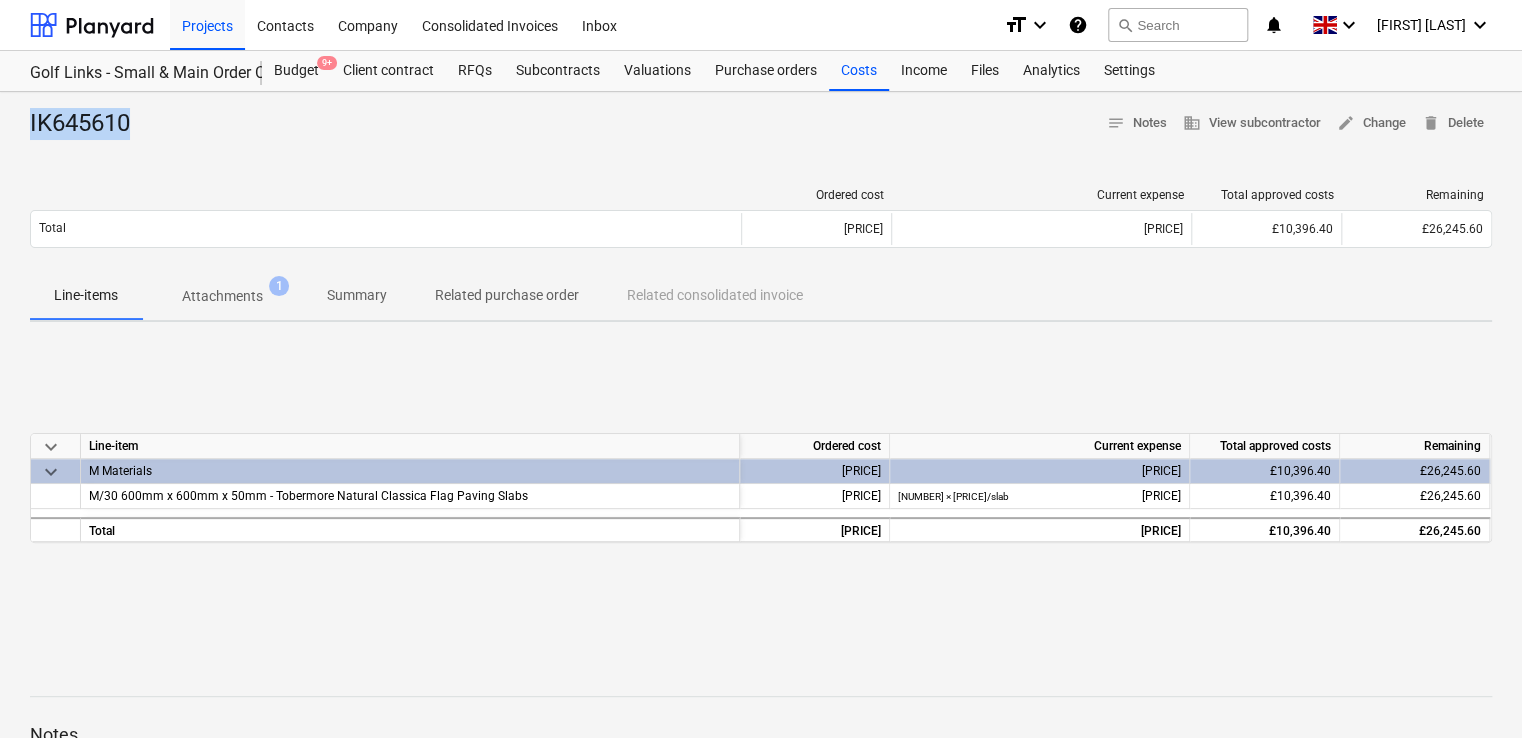 drag, startPoint x: 148, startPoint y: 115, endPoint x: 30, endPoint y: 135, distance: 119.682915 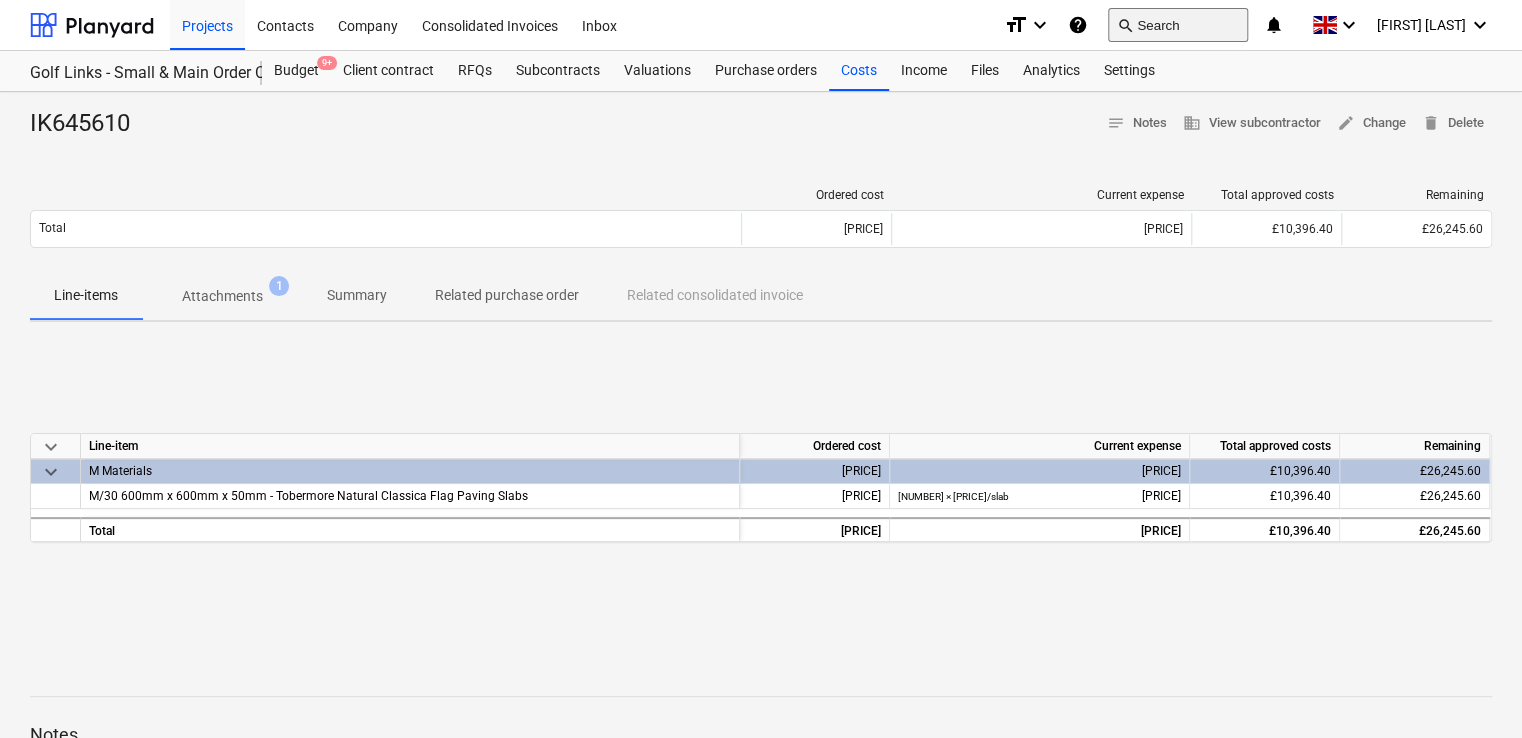 click on "search" at bounding box center [1125, 25] 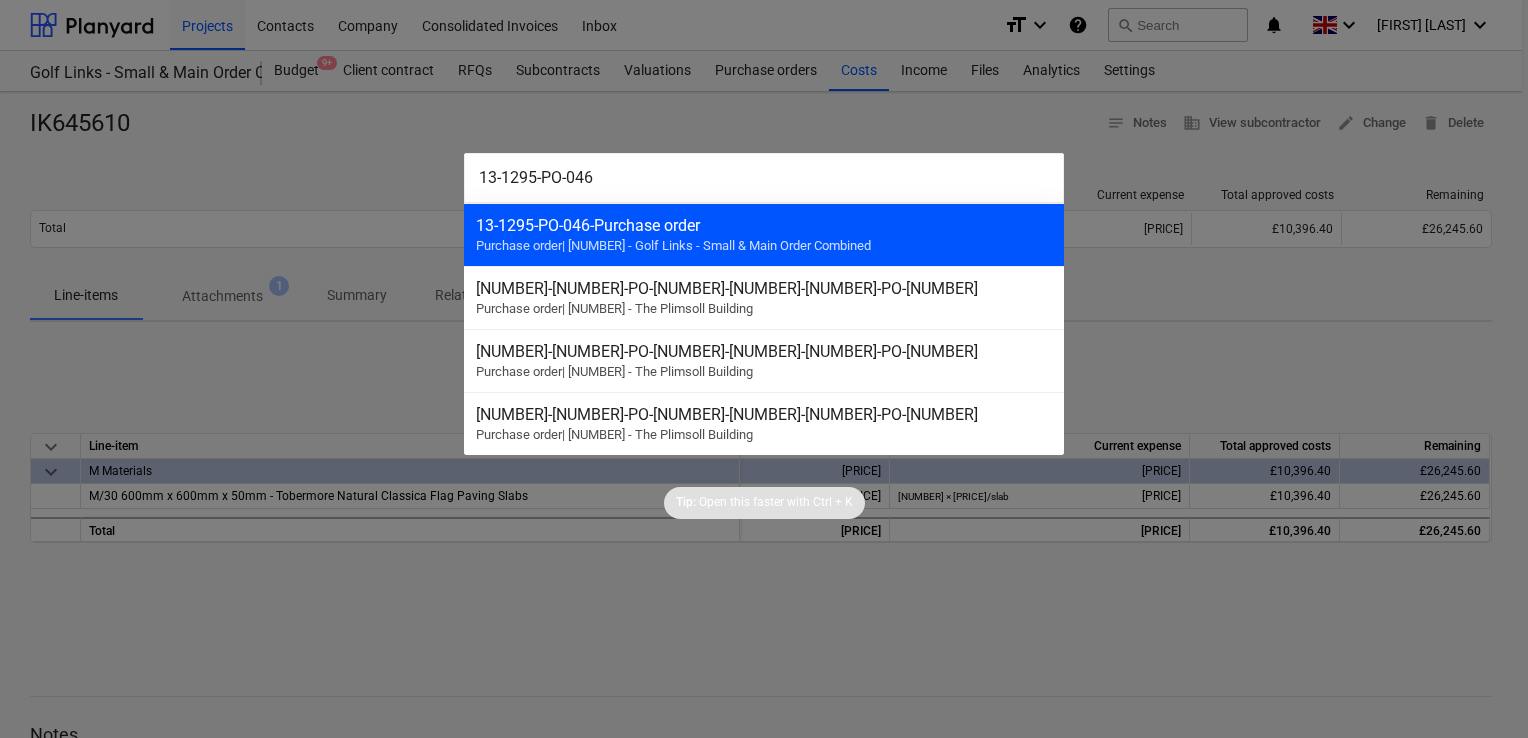 type on "13-1295-PO-046" 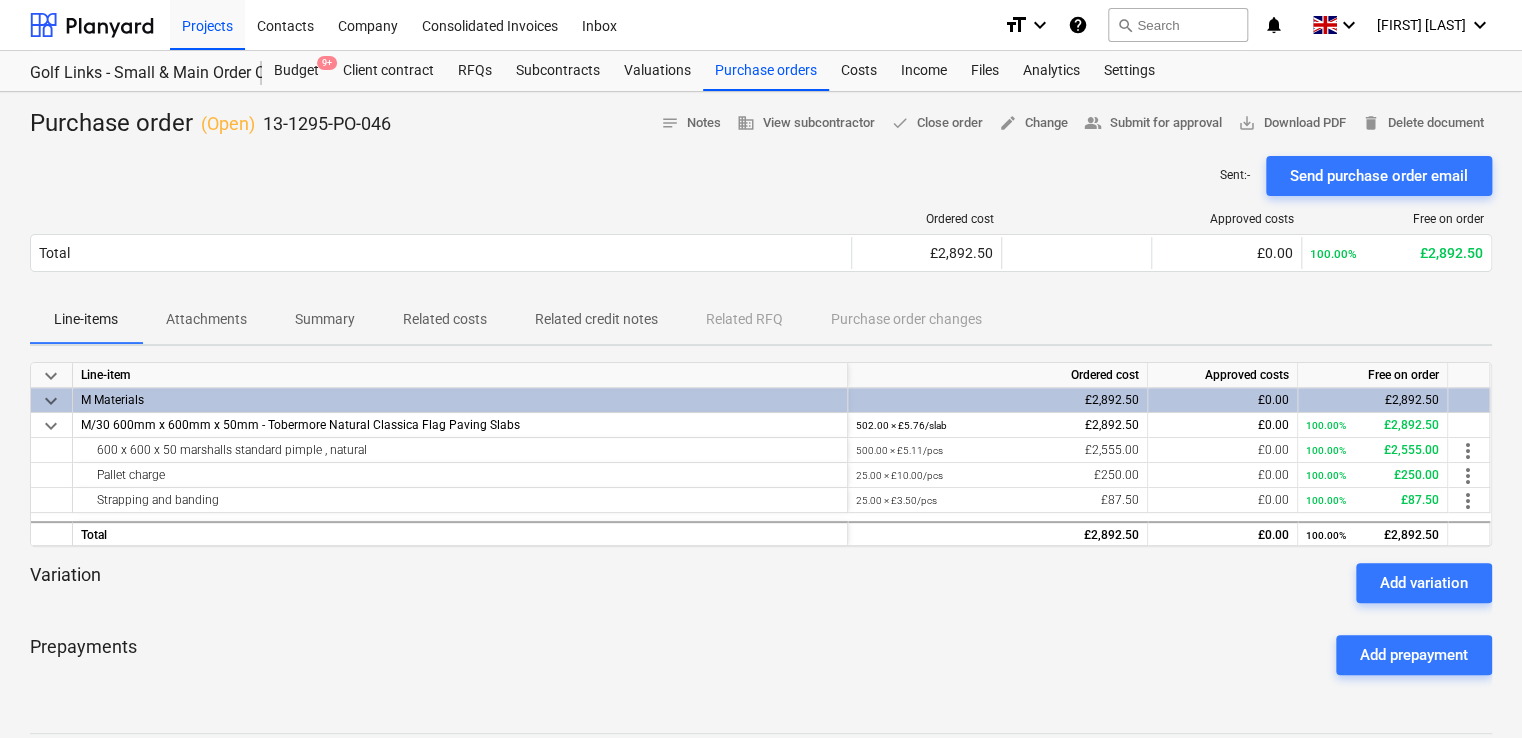 click on "Related costs" at bounding box center (445, 319) 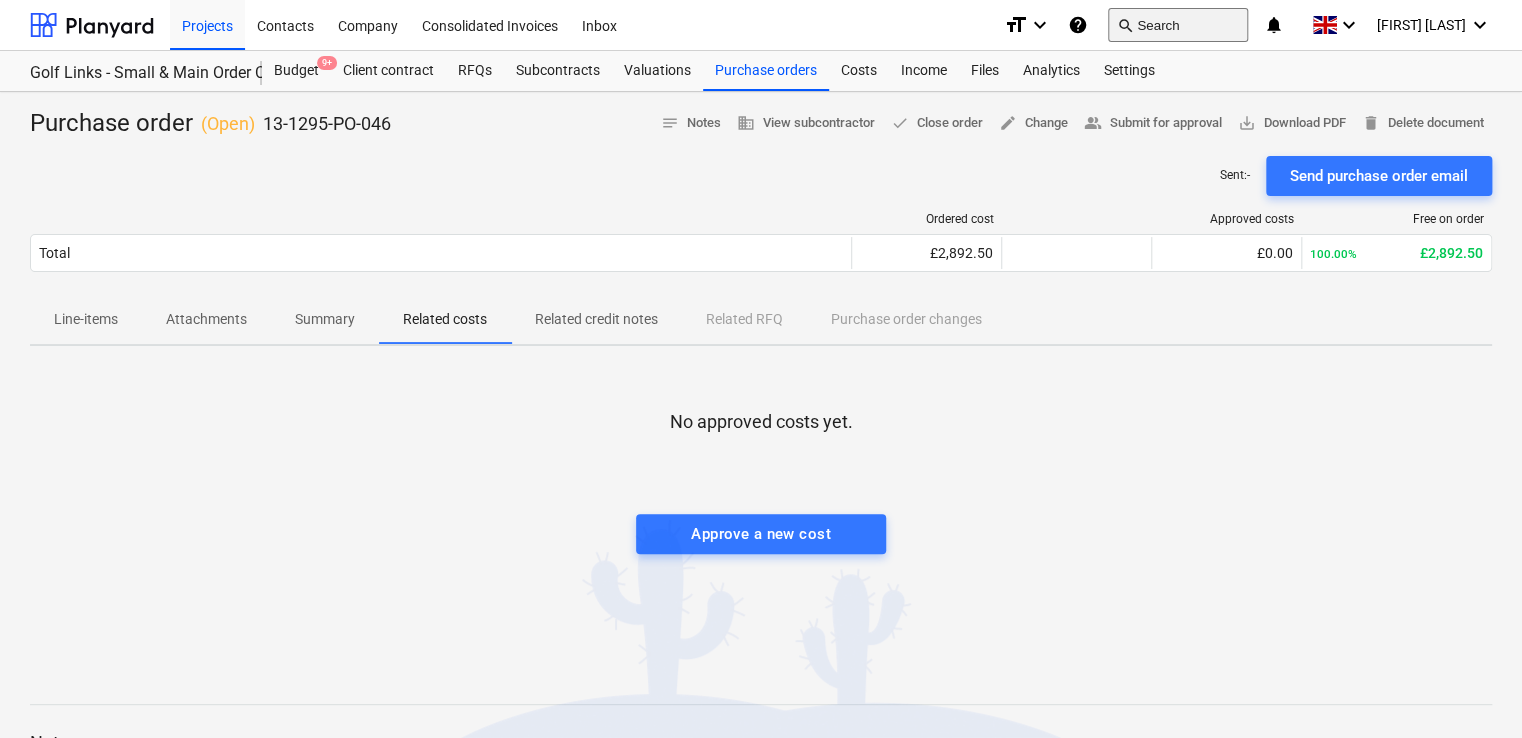 click on "search Search" at bounding box center [1178, 25] 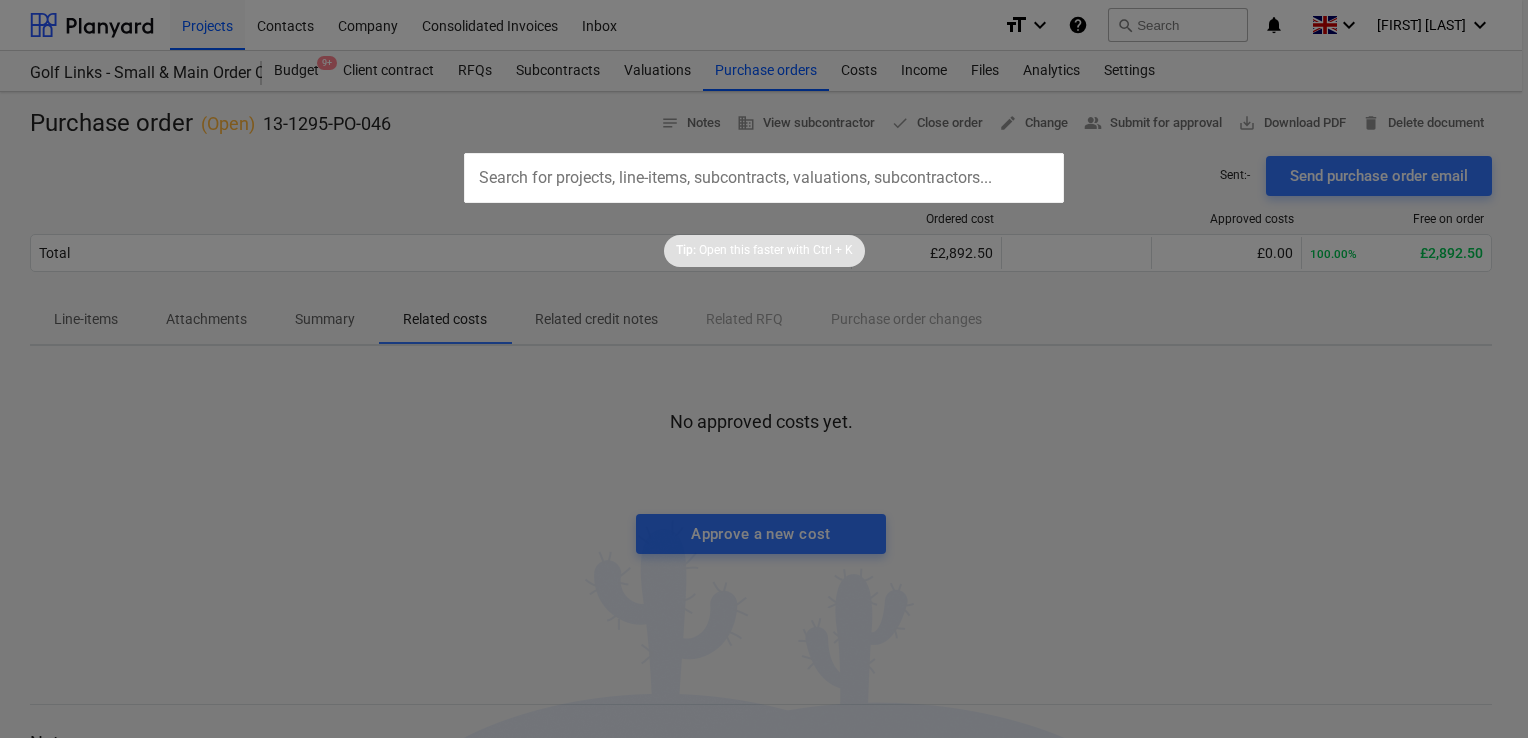 click at bounding box center (764, 178) 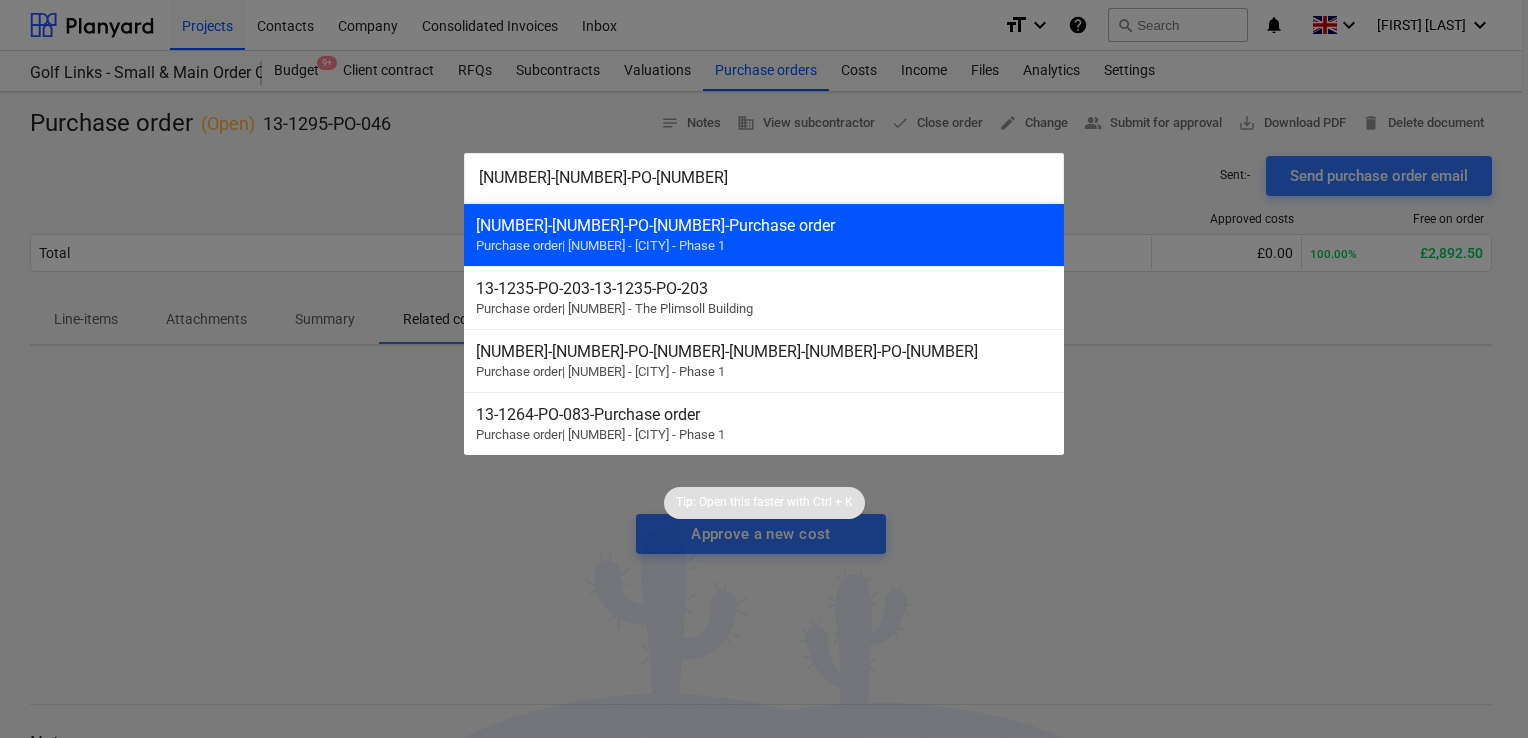 type on "[NUMBER]-[NUMBER]-PO-[NUMBER]" 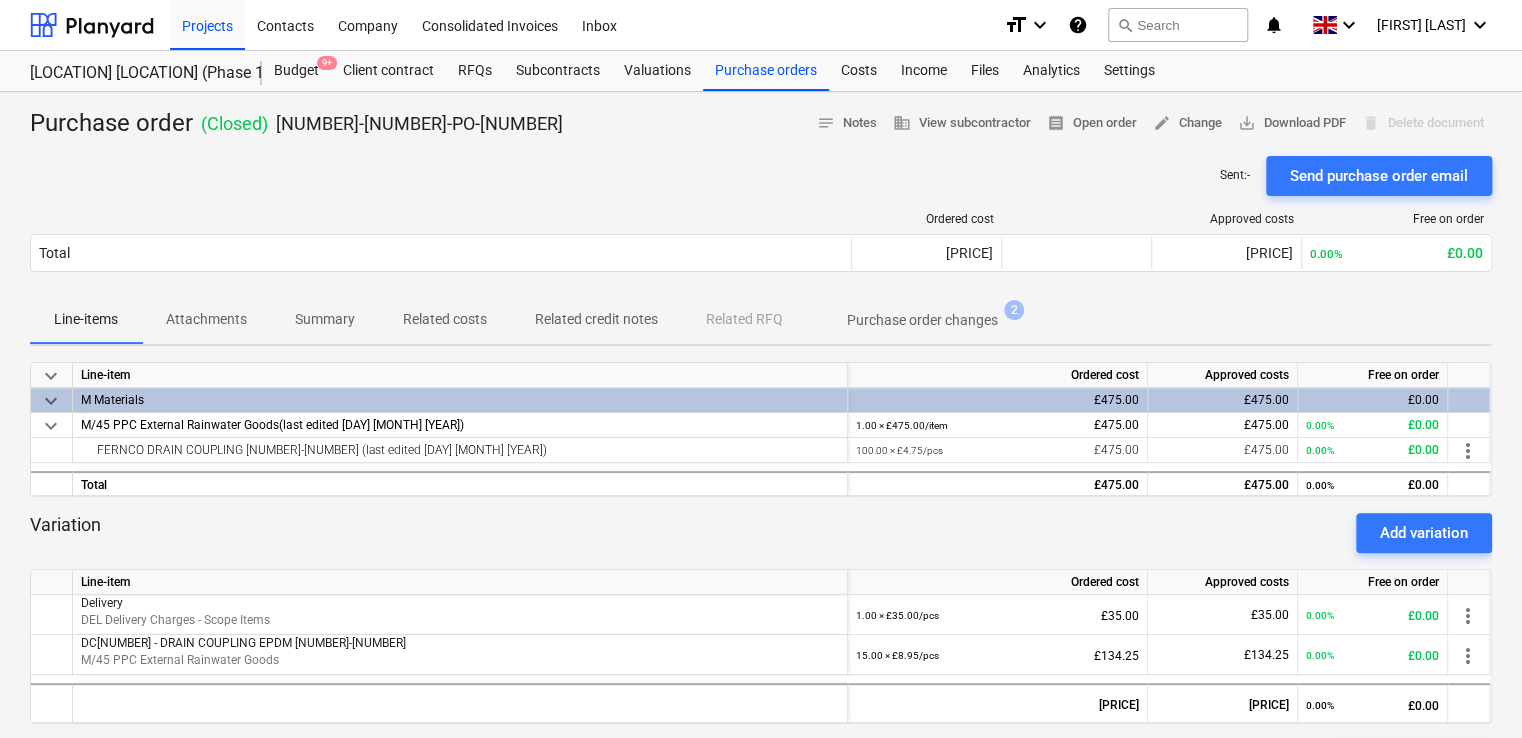 click on "Related costs" at bounding box center [445, 319] 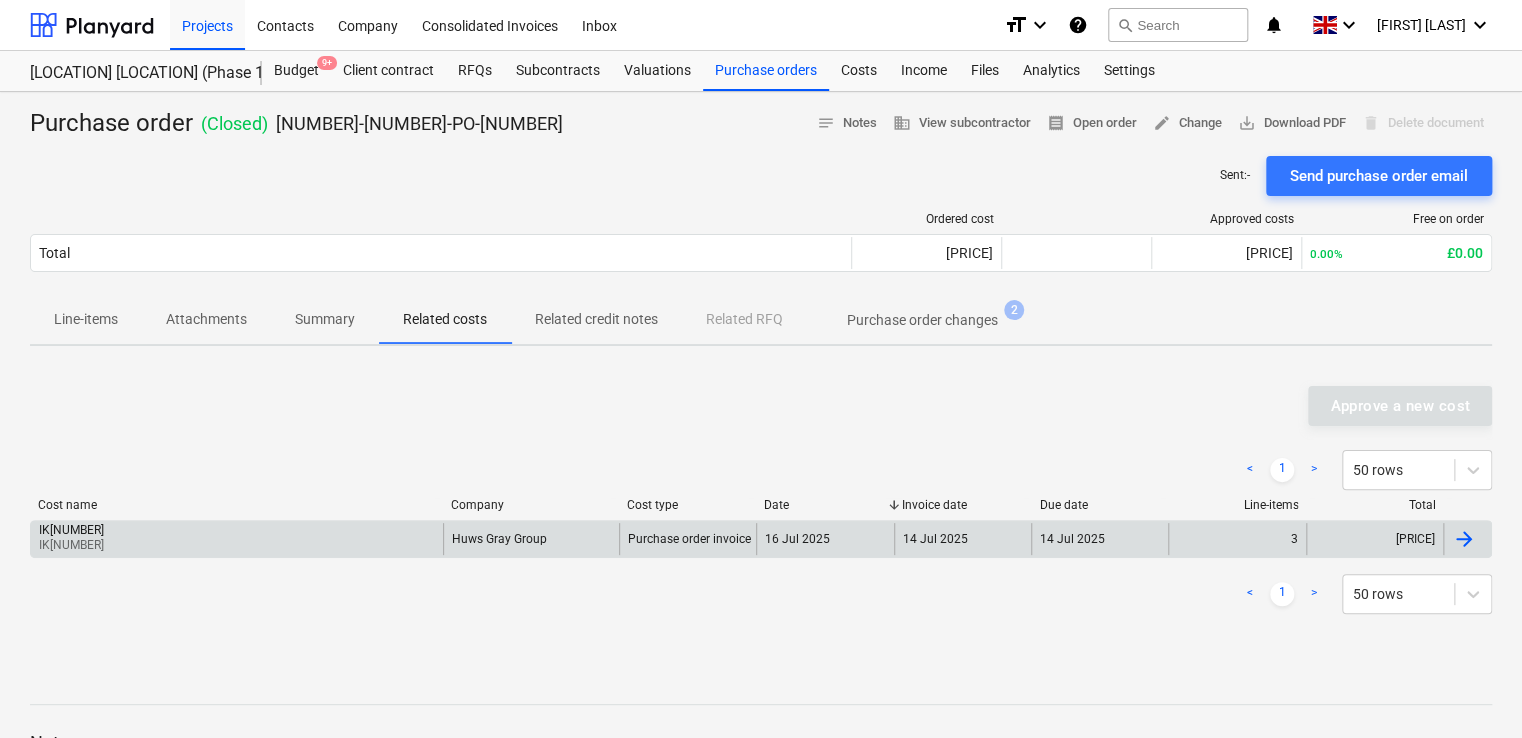 click on "IK[NUMBER] IK[NUMBER]" at bounding box center (237, 539) 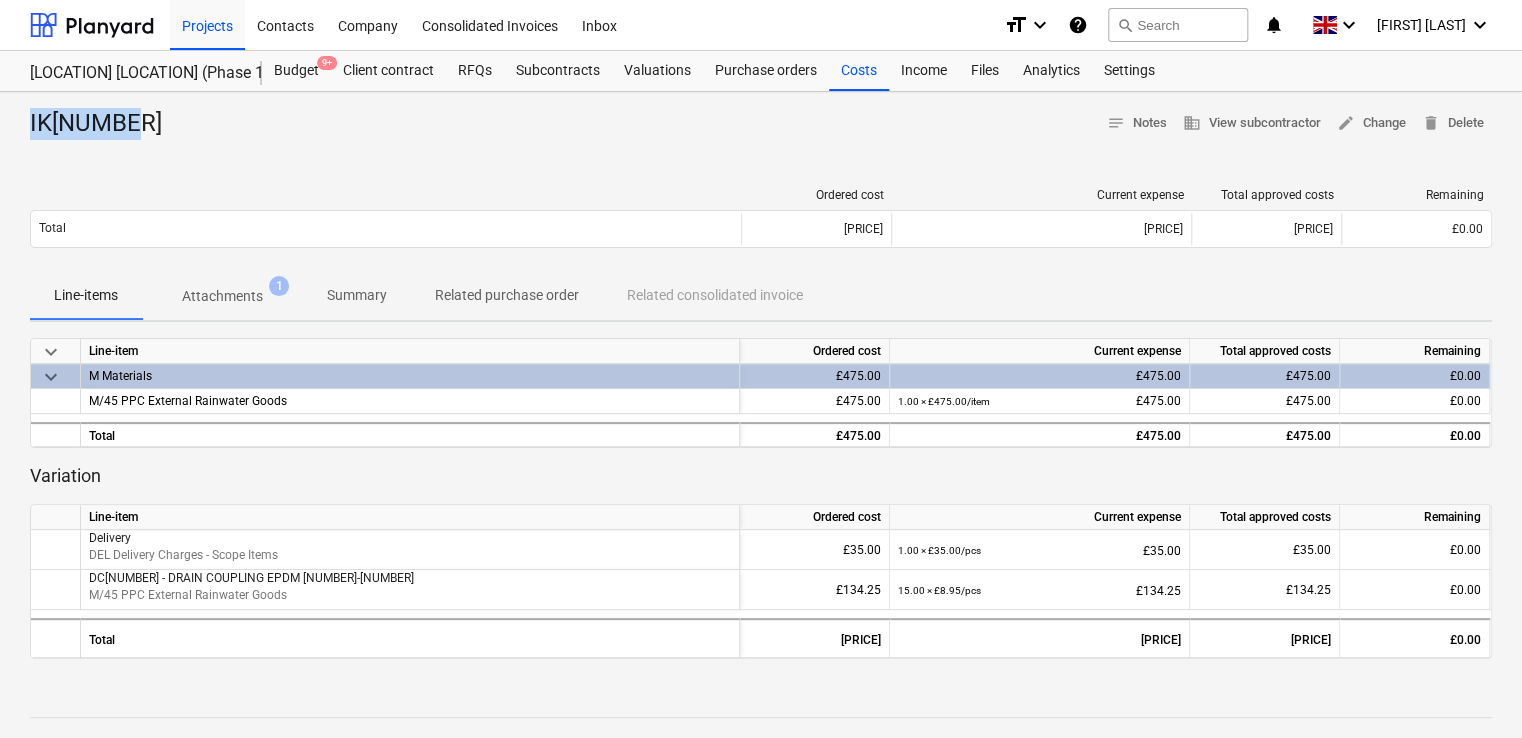 drag, startPoint x: 139, startPoint y: 132, endPoint x: 30, endPoint y: 126, distance: 109.165016 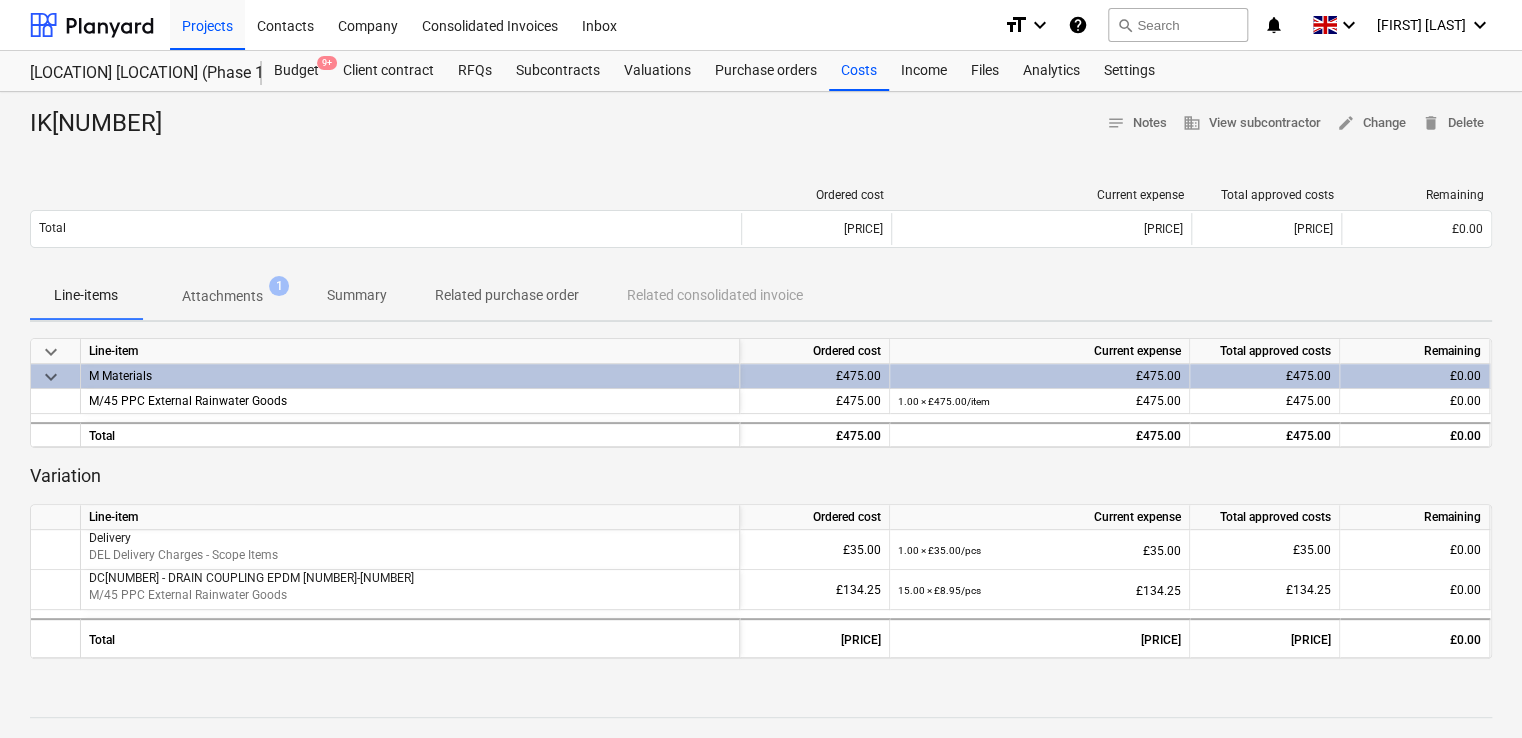 drag, startPoint x: 1520, startPoint y: 318, endPoint x: 1522, endPoint y: 406, distance: 88.02273 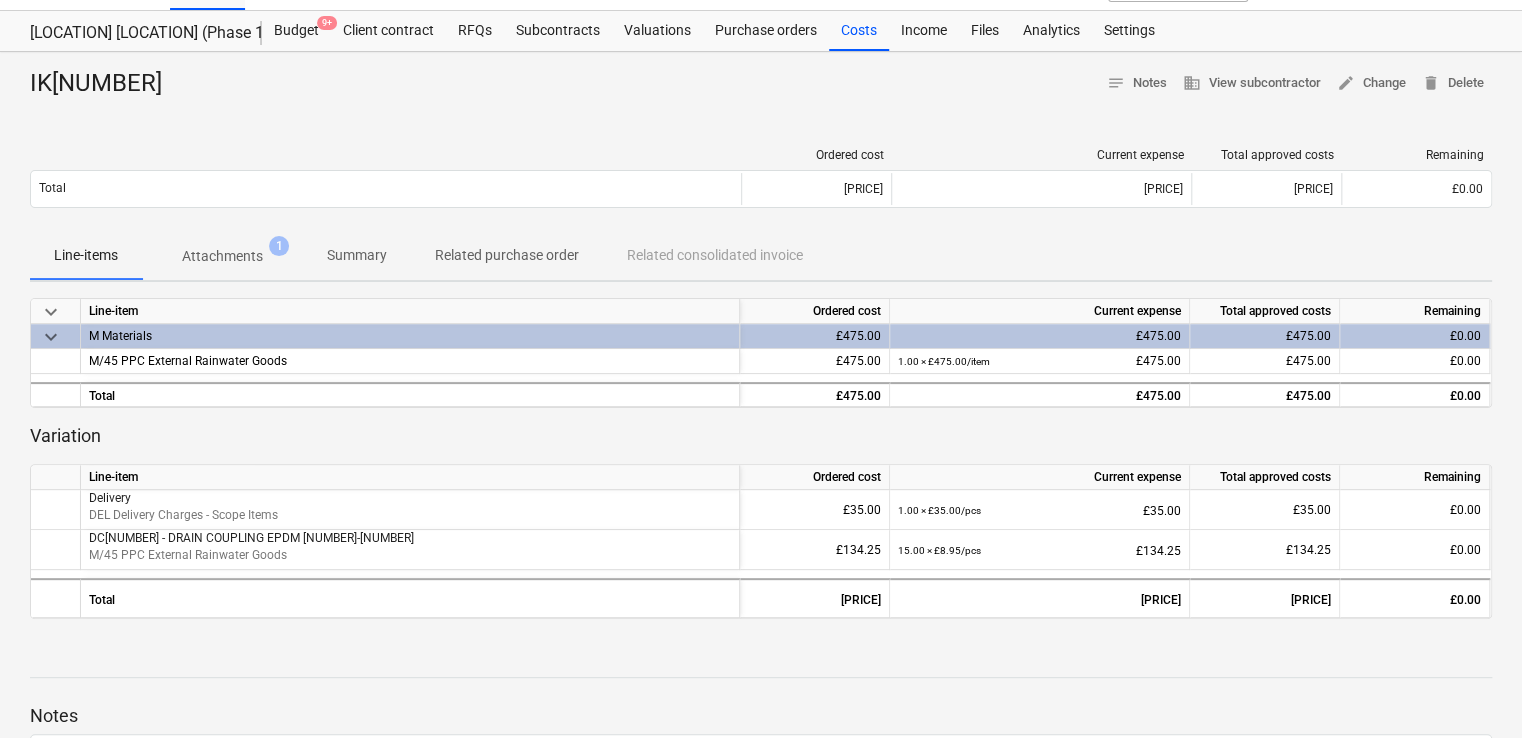 scroll, scrollTop: 0, scrollLeft: 0, axis: both 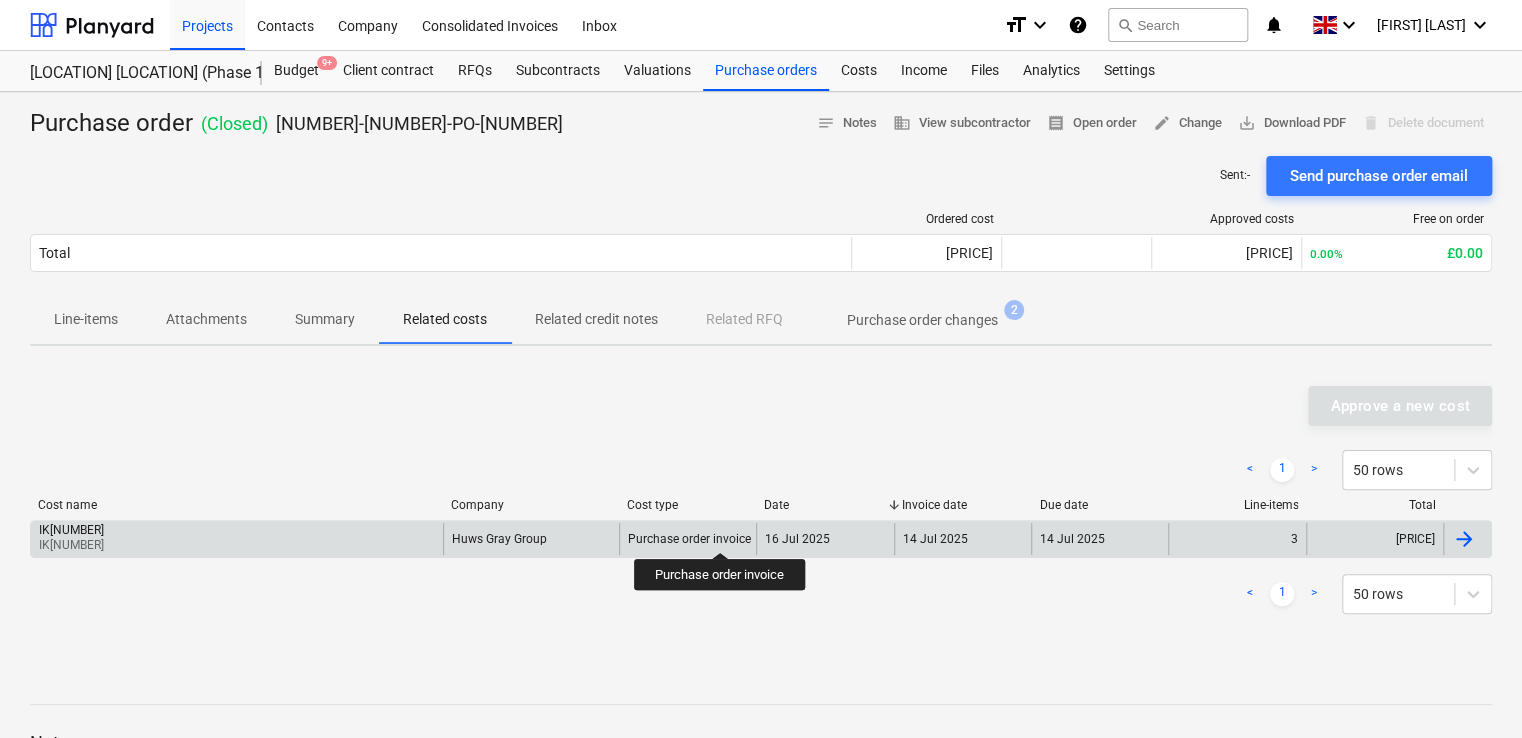 click on "Purchase order invoice" at bounding box center (689, 539) 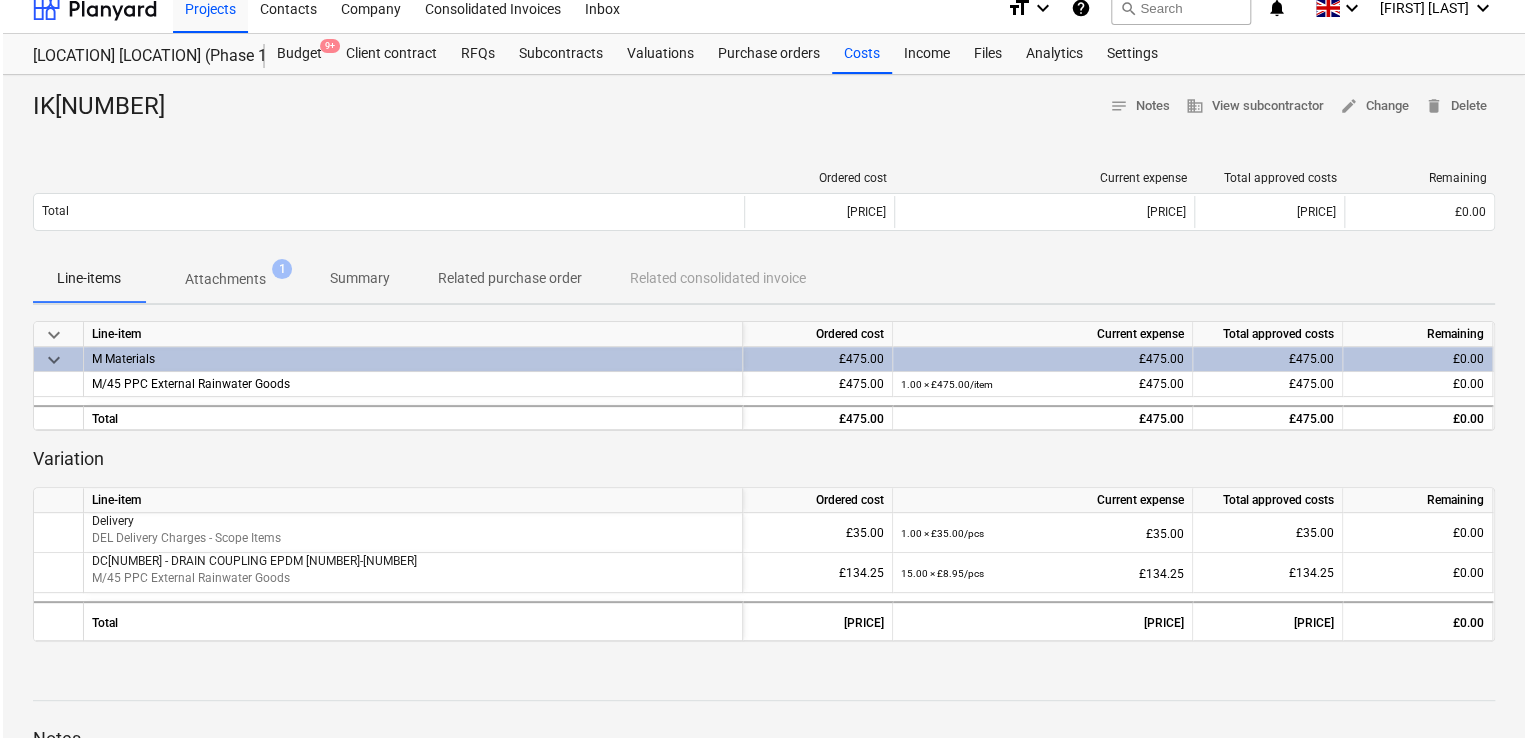scroll, scrollTop: 0, scrollLeft: 0, axis: both 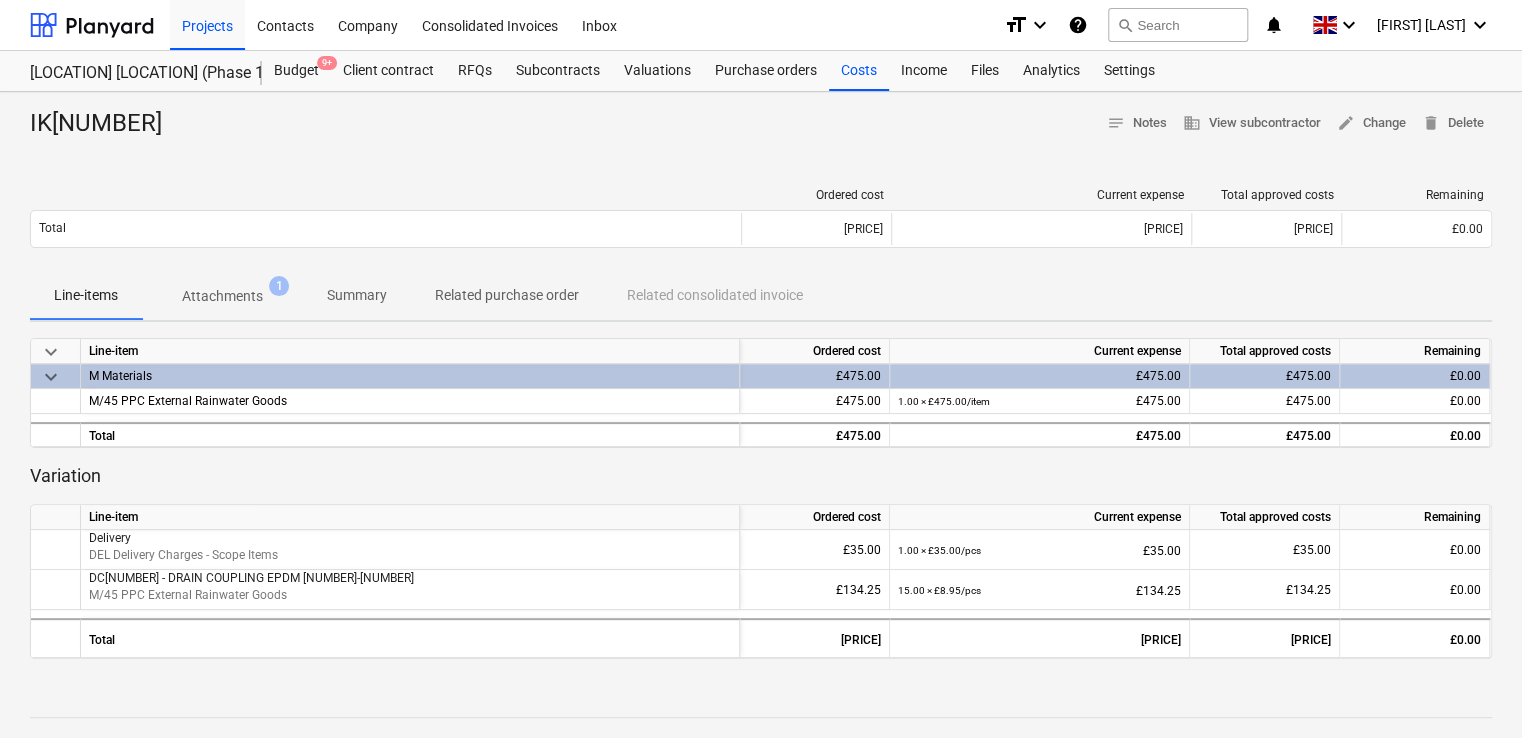 click on "Attachments" at bounding box center (222, 296) 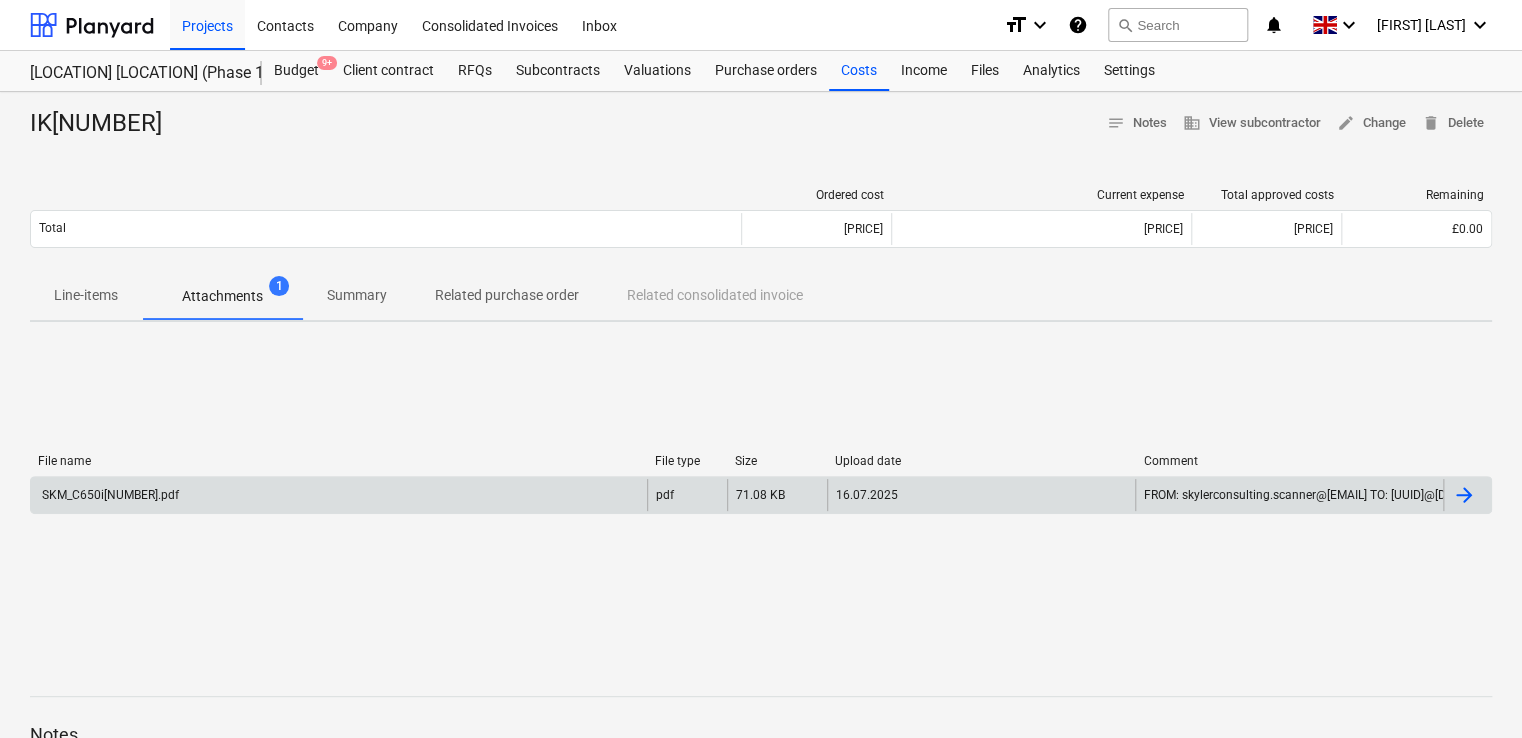 click on "SKM_C650i[NUMBER].pdf" at bounding box center [109, 495] 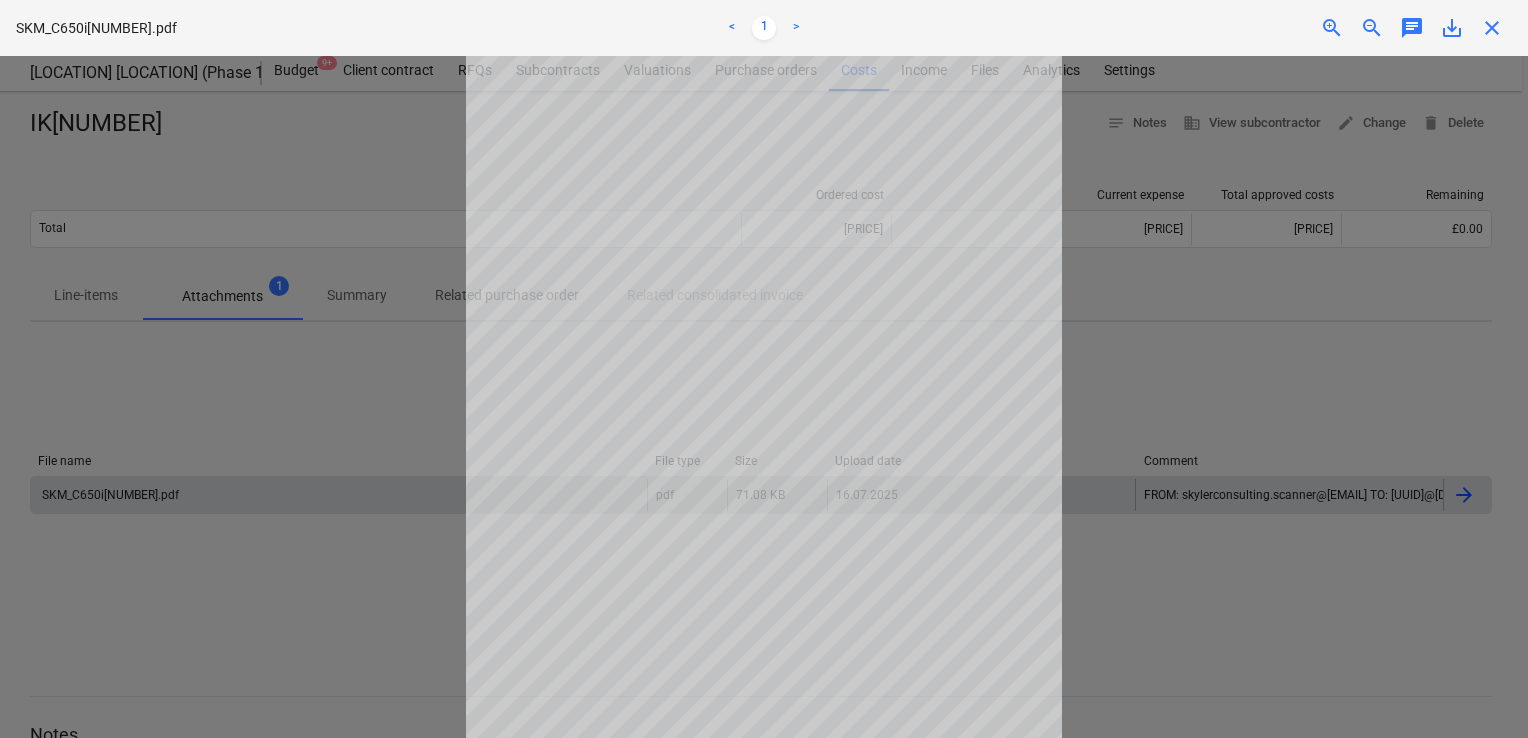 click at bounding box center (764, 397) 